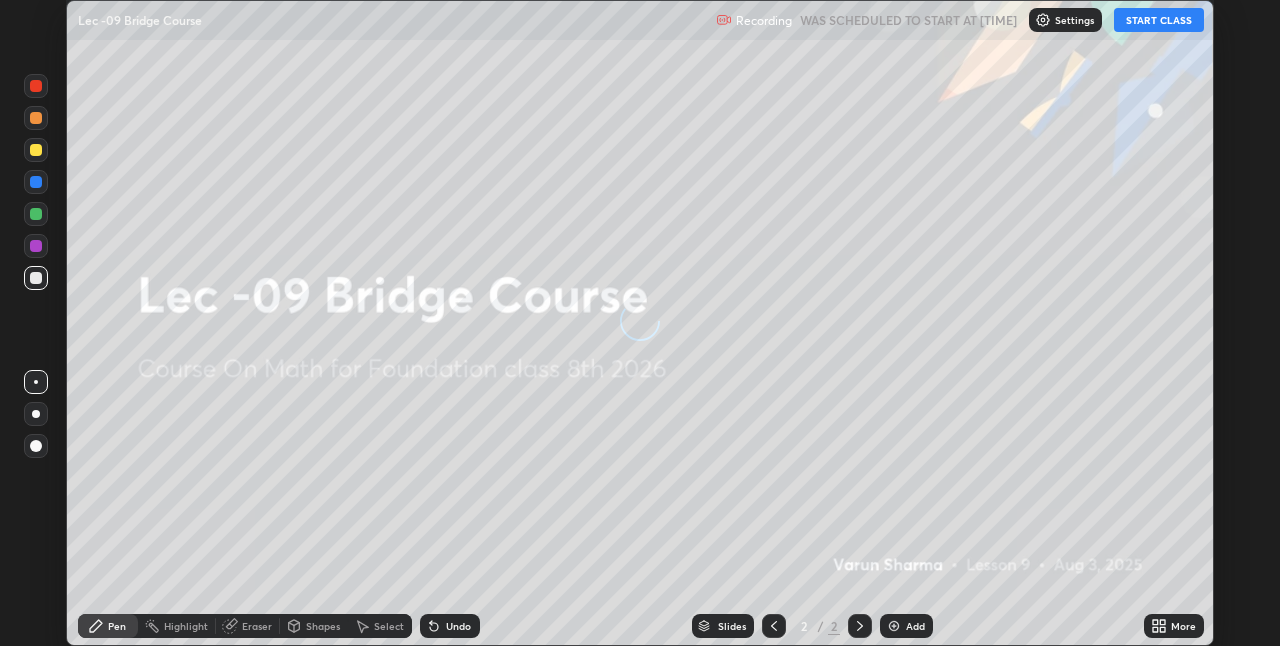 scroll, scrollTop: 0, scrollLeft: 0, axis: both 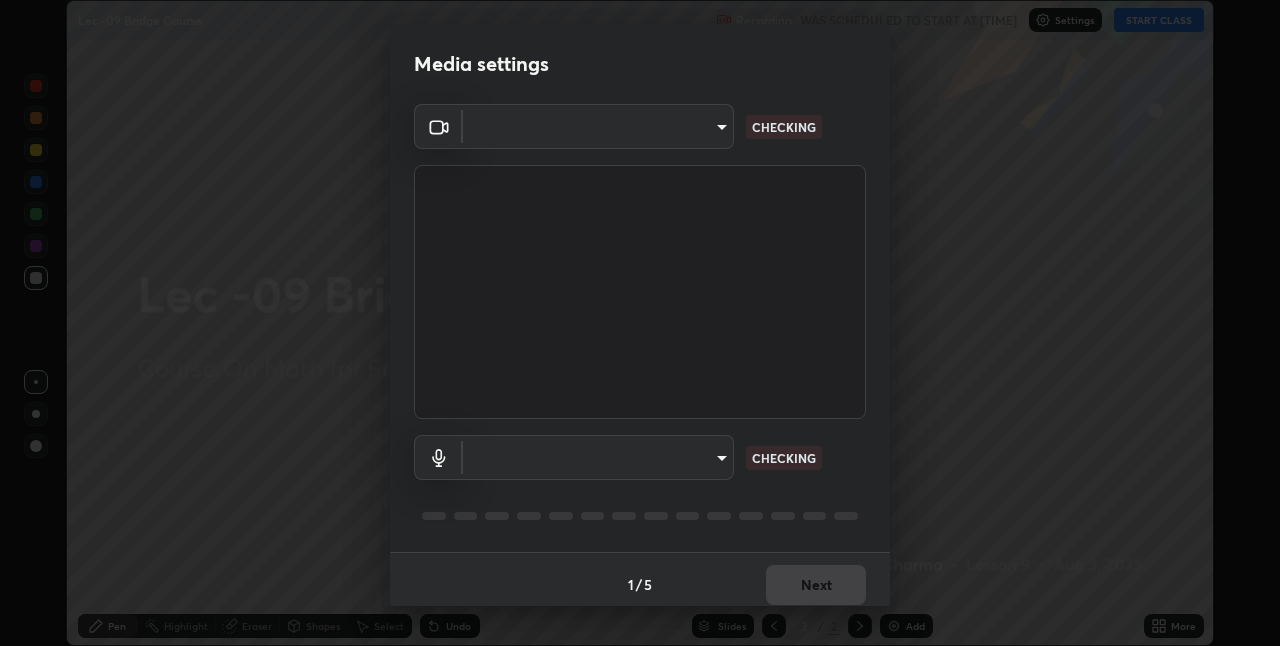 type on "4325113f5150d2eb00f74217ab665fa957d37049b6e54c8d92697f499d53718f" 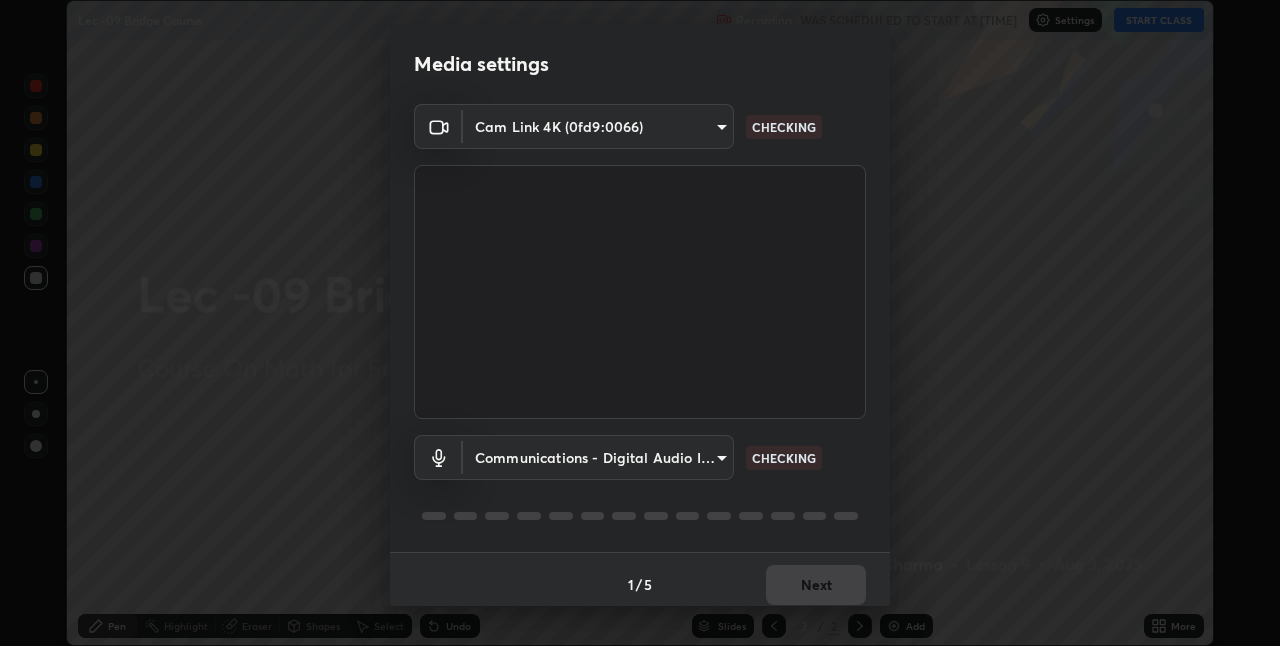 scroll, scrollTop: 10, scrollLeft: 0, axis: vertical 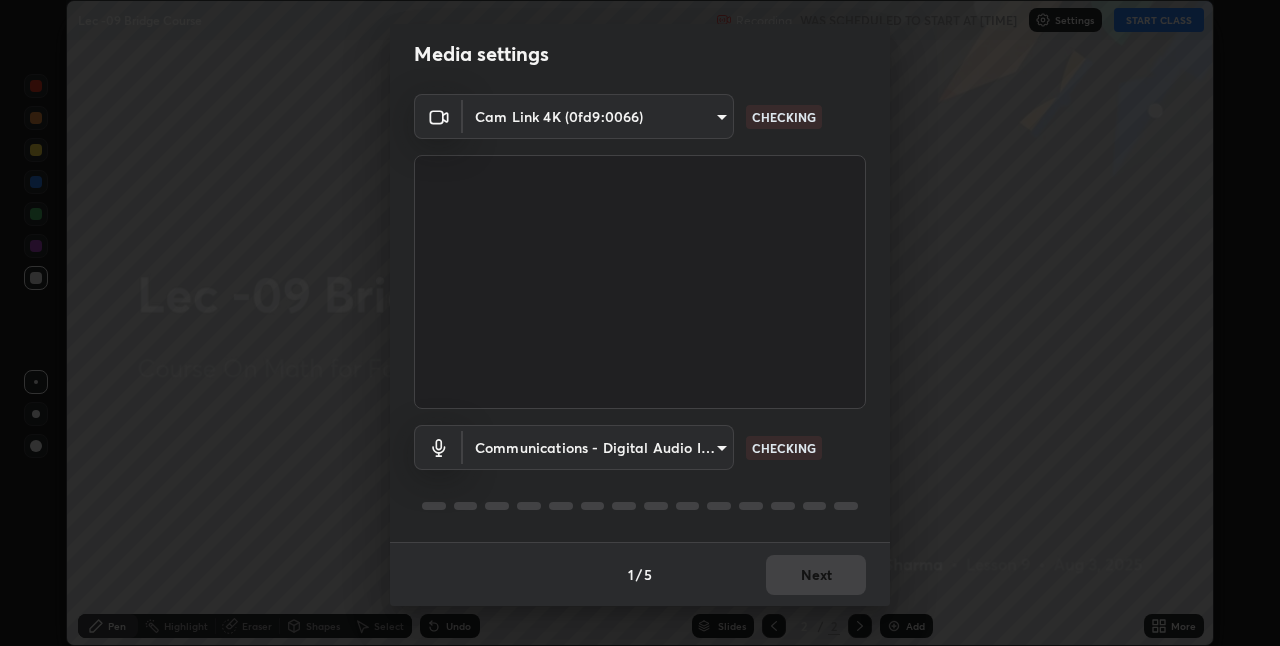 click at bounding box center [640, 282] 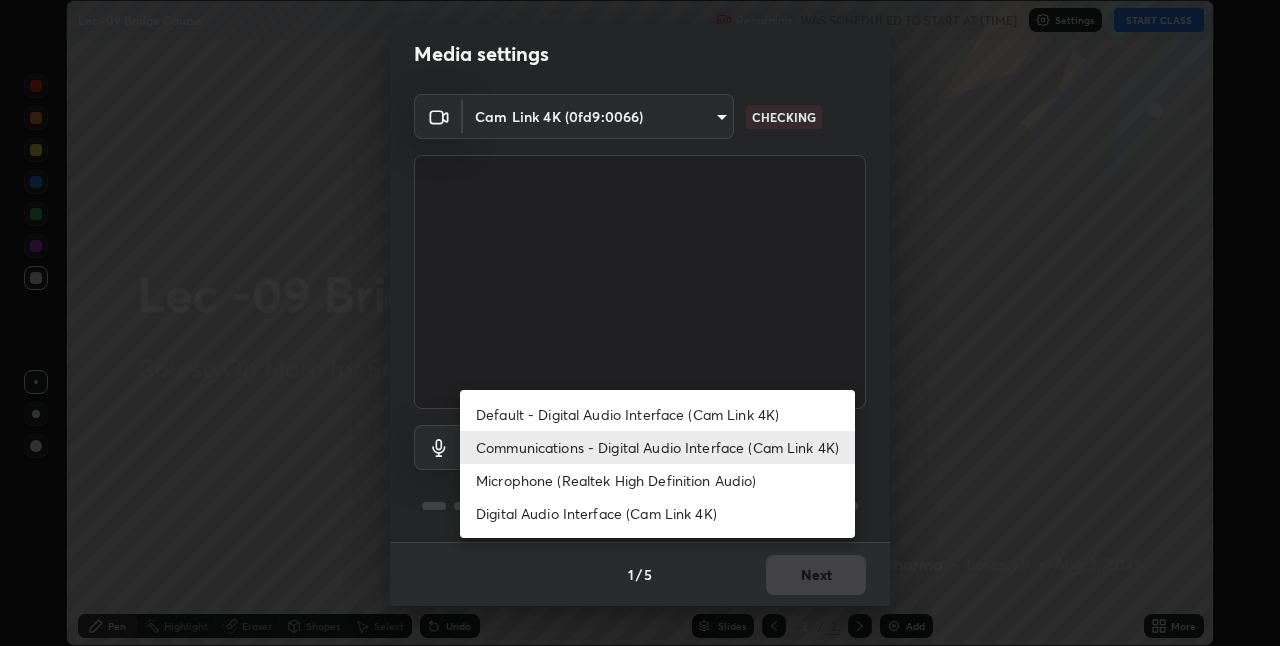 click on "Default - Digital Audio Interface (Cam Link 4K)" at bounding box center (657, 414) 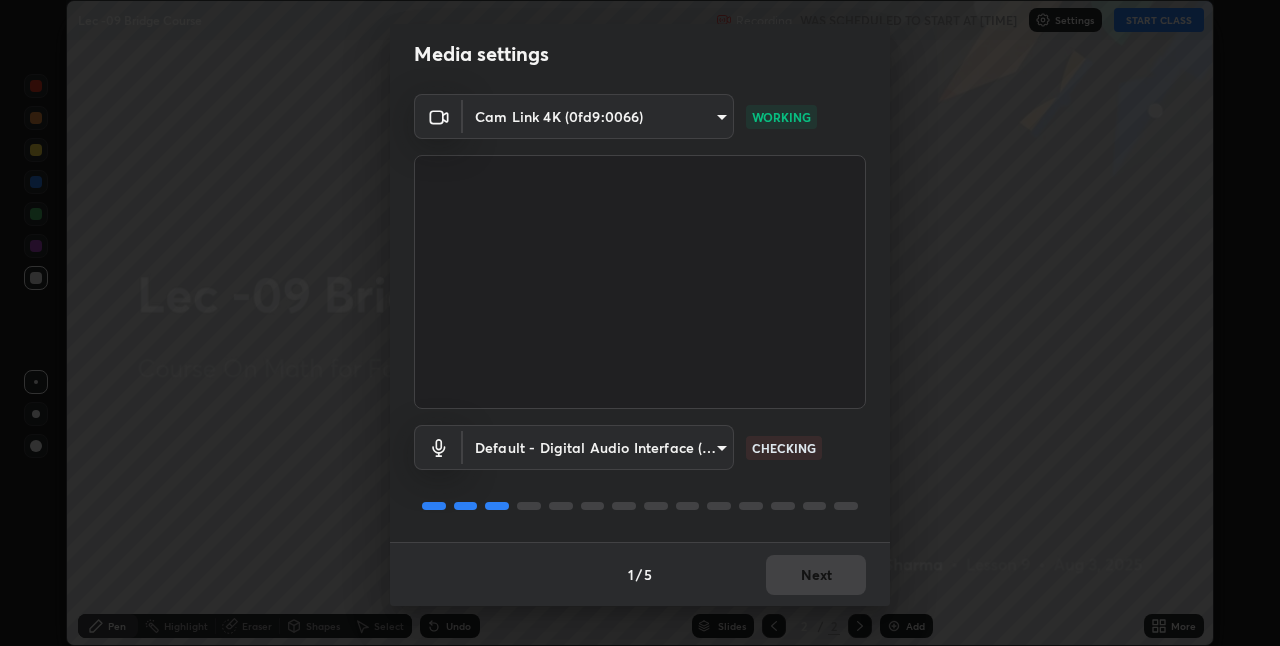 click on "Erase all Lec -09 Bridge Course Recording WAS SCHEDULED TO START AT  [TIME] Settings START CLASS Setting up your live class Lec -09 Bridge Course • L9 of Course On Math for Foundation class 8th 2026 [FIRST] [LAST] Pen Highlight Eraser Shapes Select Undo Slides 2 / 2 Add More No doubts shared Encourage your learners to ask a doubt for better clarity Report an issue Reason for reporting Buffering Chat not working Audio - Video sync issue Educator video quality low ​ Attach an image Report Media settings Cam Link 4K ([HEX]) [HEX] WORKING Default - Digital Audio Interface (Cam Link 4K) default CHECKING 1 / 5 Next" at bounding box center (640, 323) 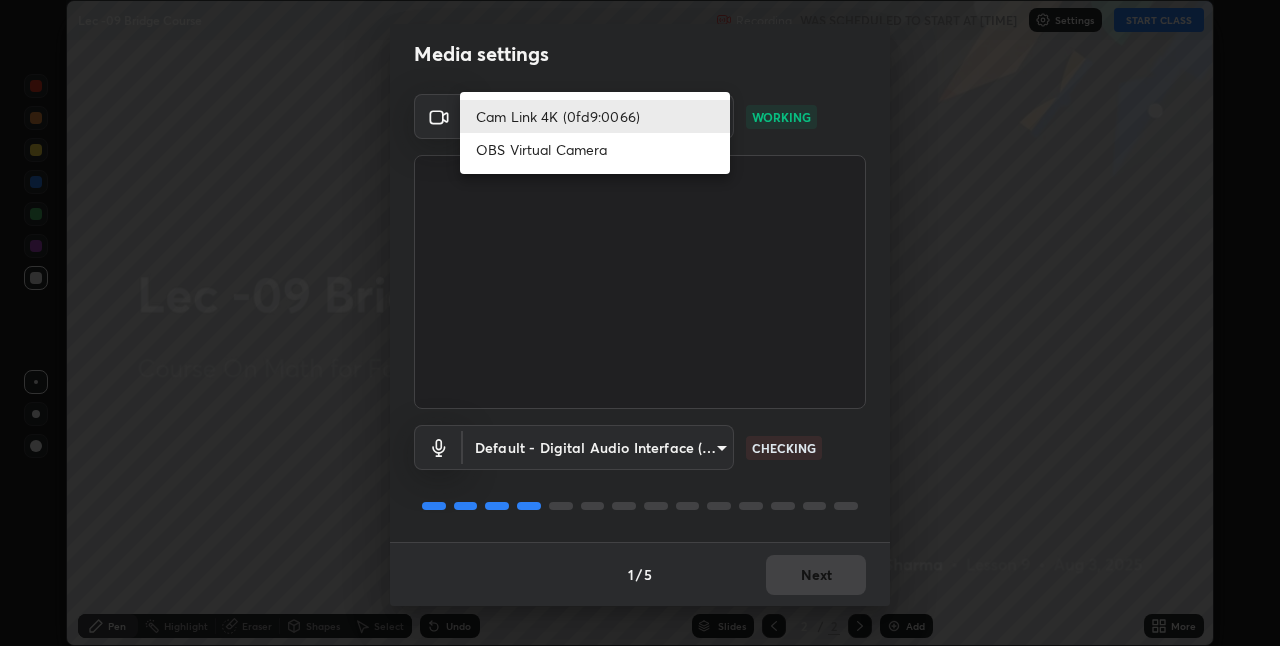 click at bounding box center [640, 323] 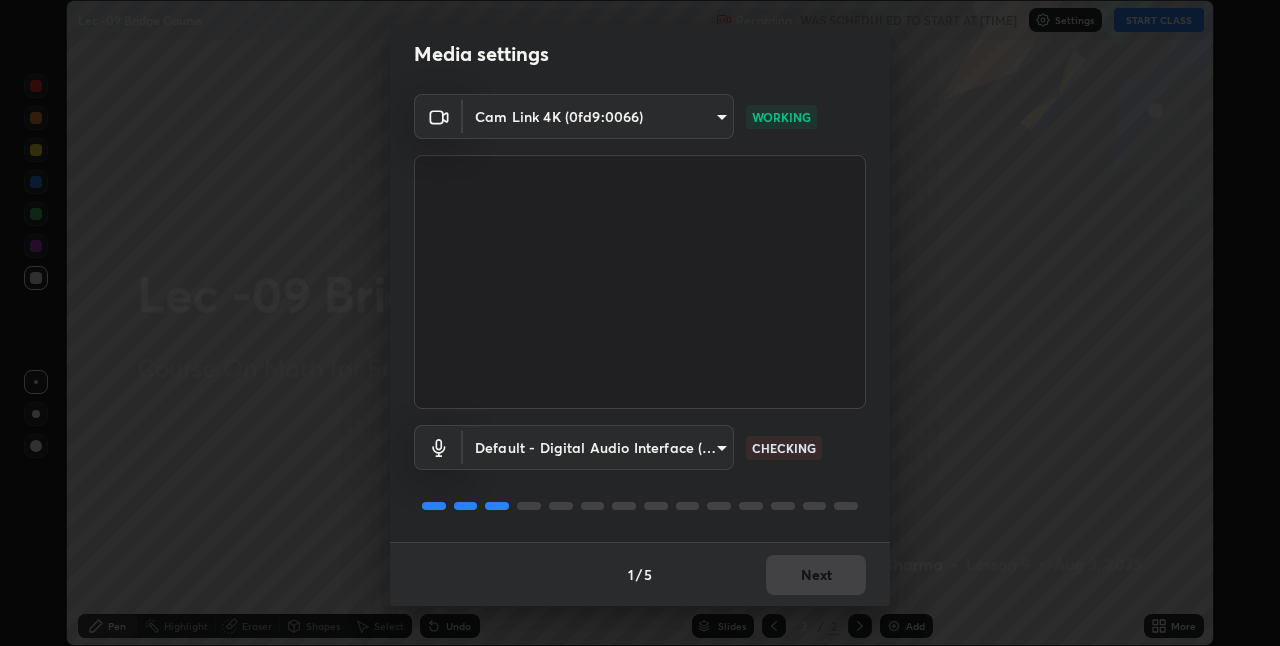 click on "1 / 5 Next" at bounding box center [640, 574] 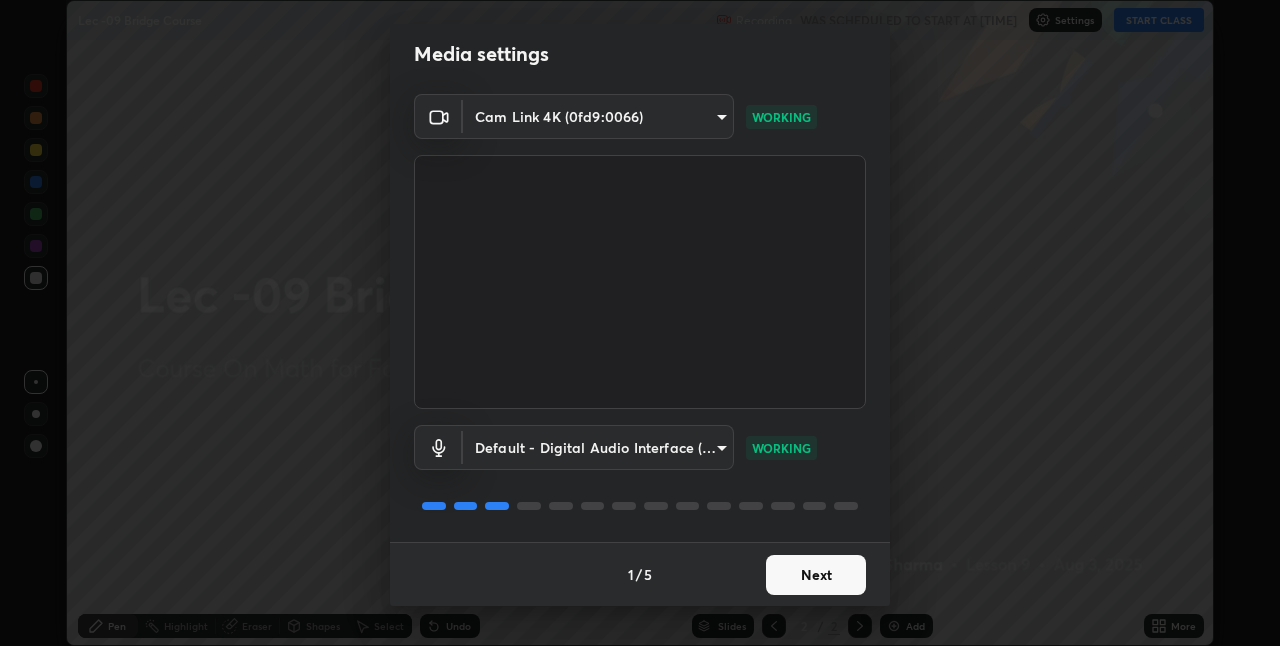 click on "Next" at bounding box center (816, 575) 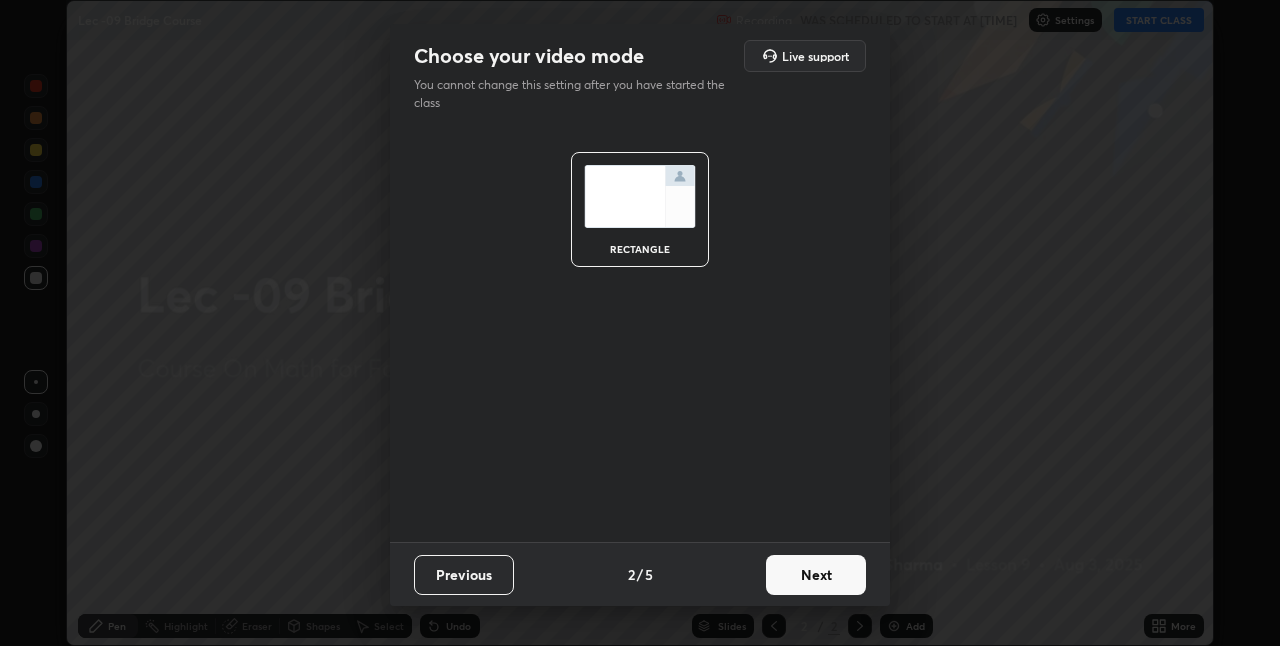 scroll, scrollTop: 0, scrollLeft: 0, axis: both 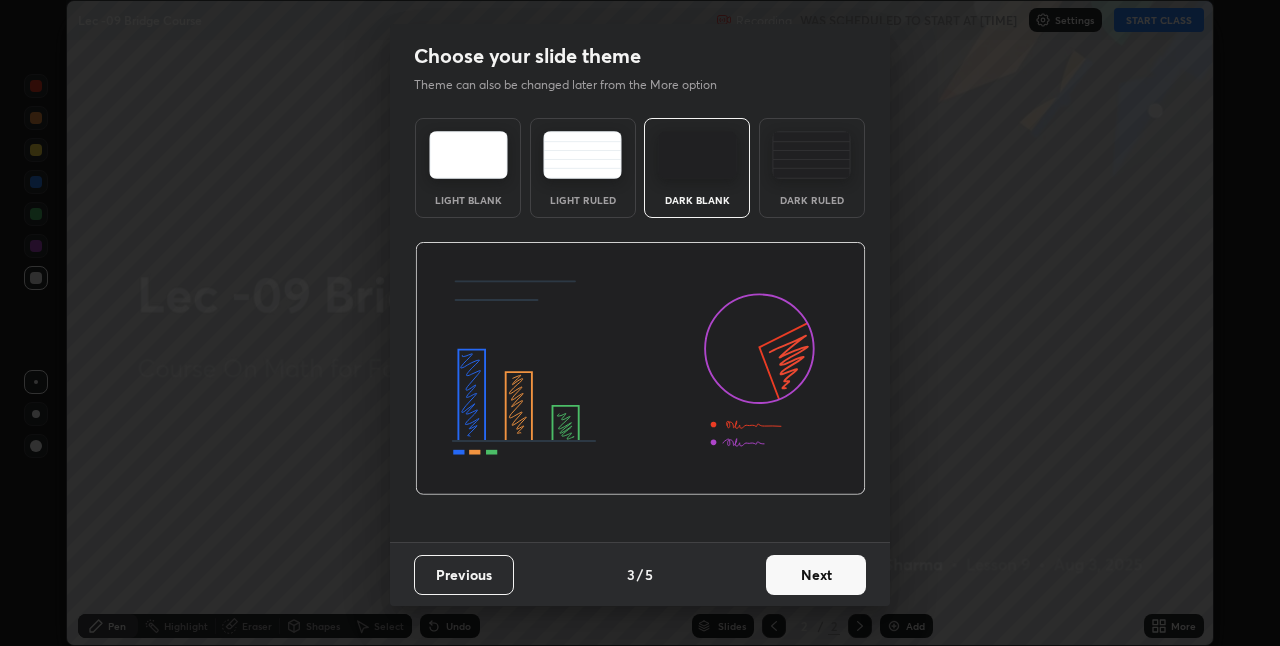 click on "Next" at bounding box center [816, 575] 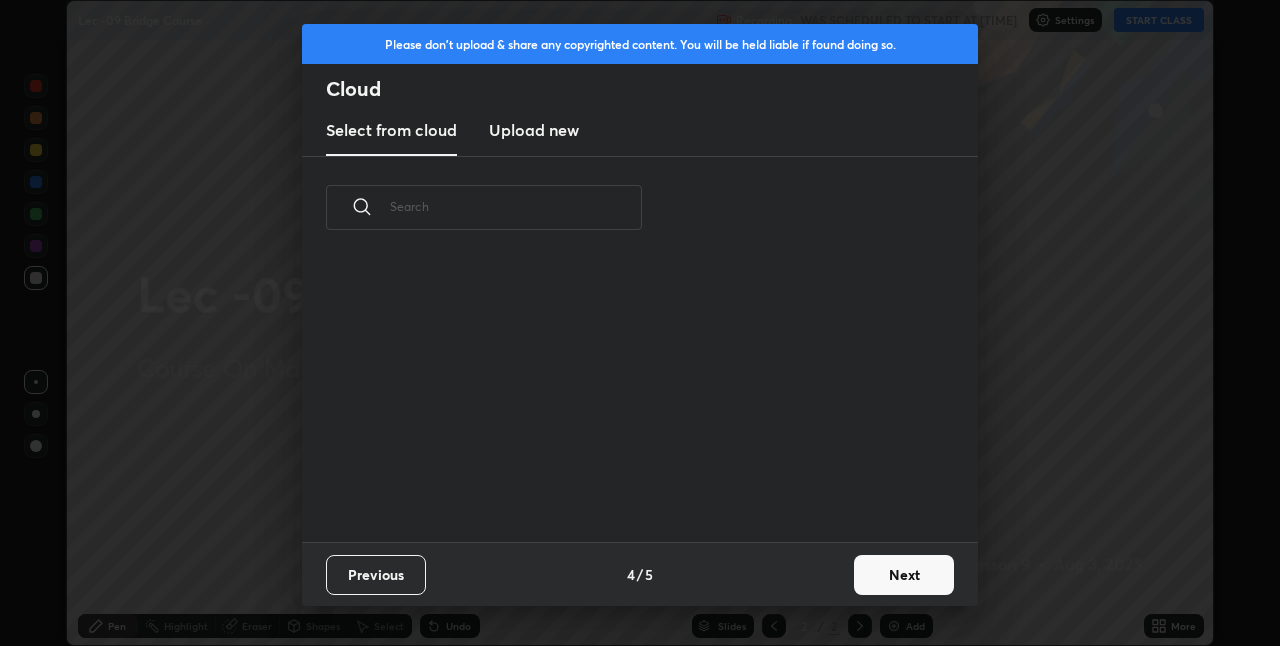 click on "Next" at bounding box center [904, 575] 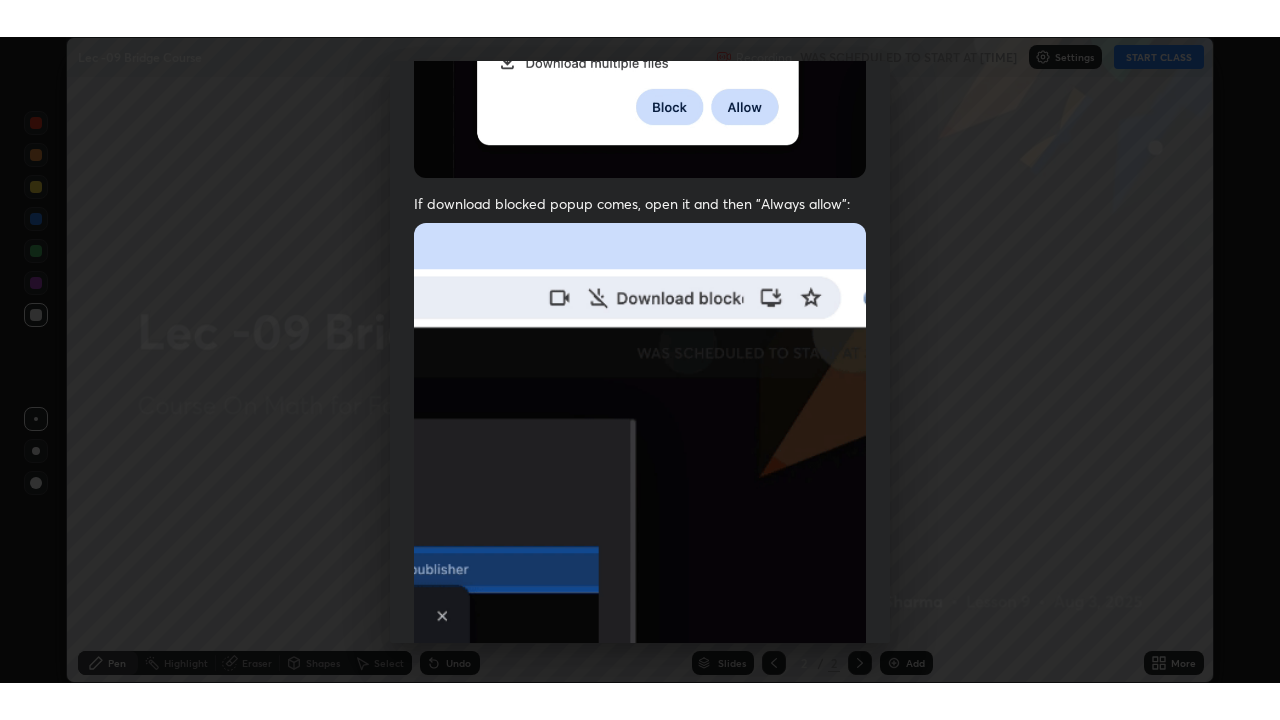 scroll, scrollTop: 418, scrollLeft: 0, axis: vertical 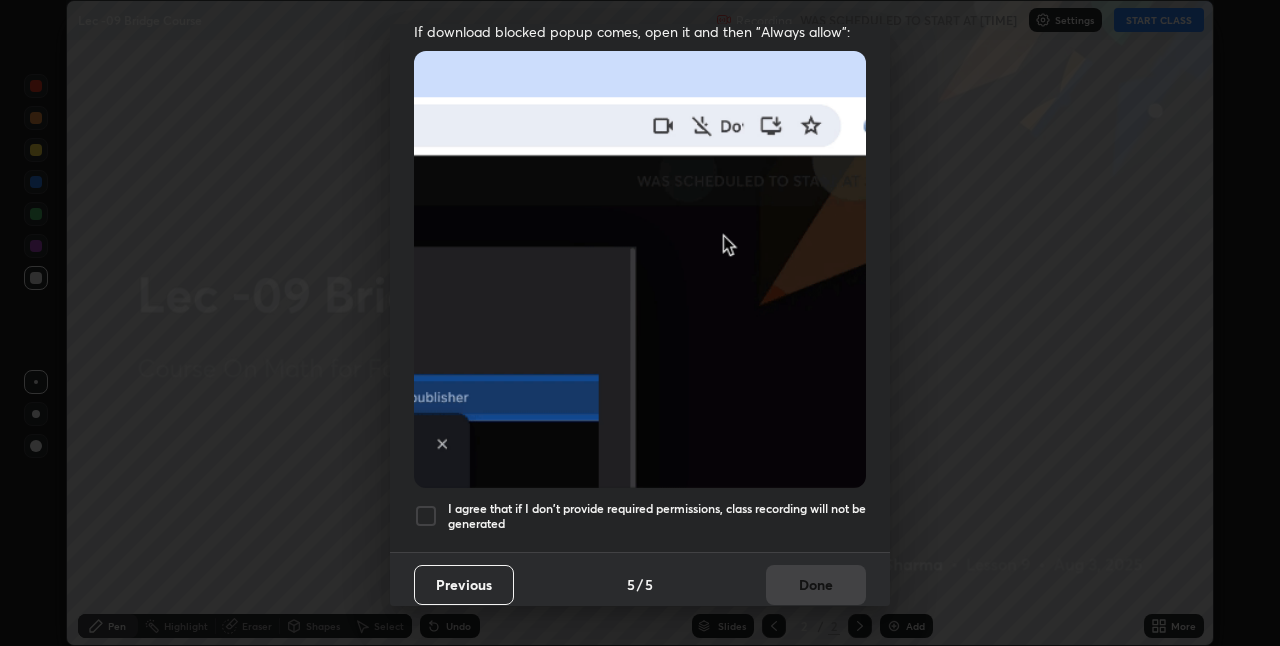 click at bounding box center (426, 516) 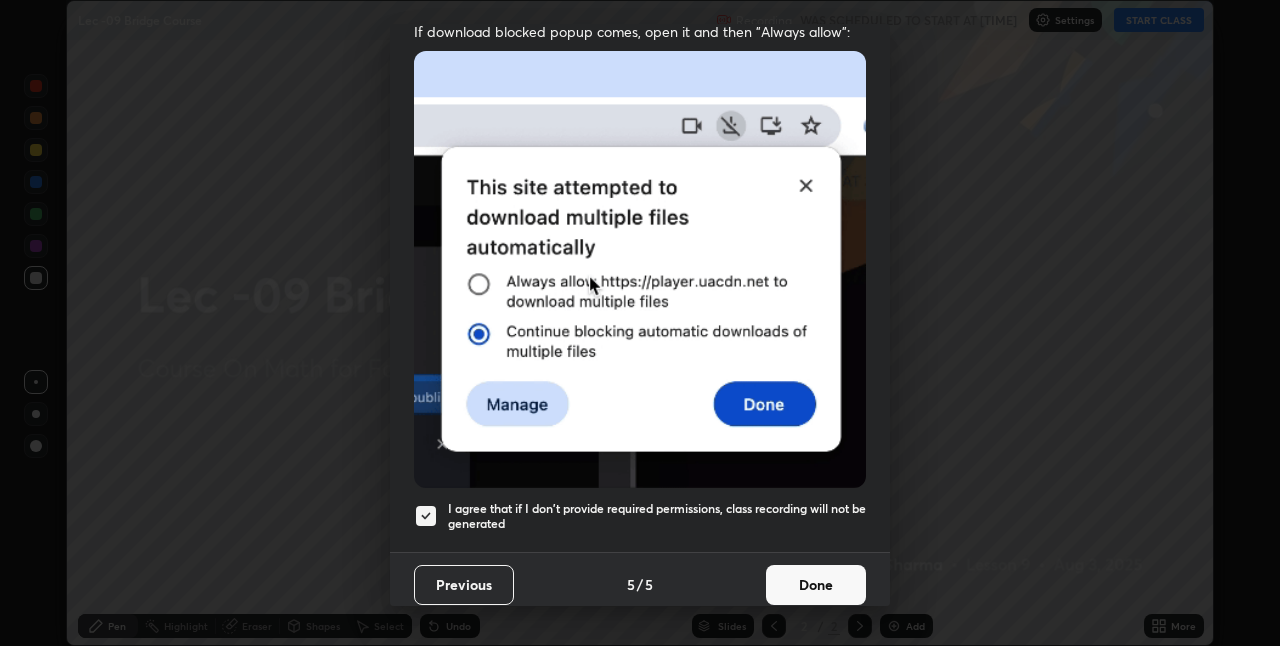 click on "Done" at bounding box center [816, 585] 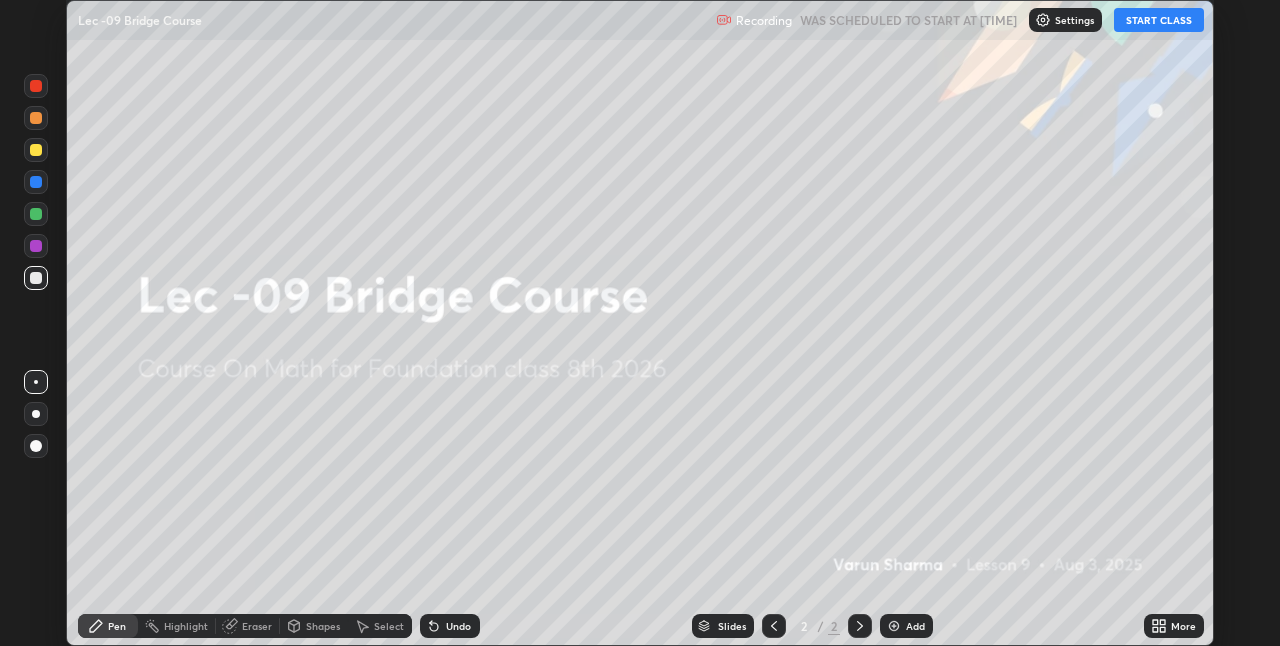 click 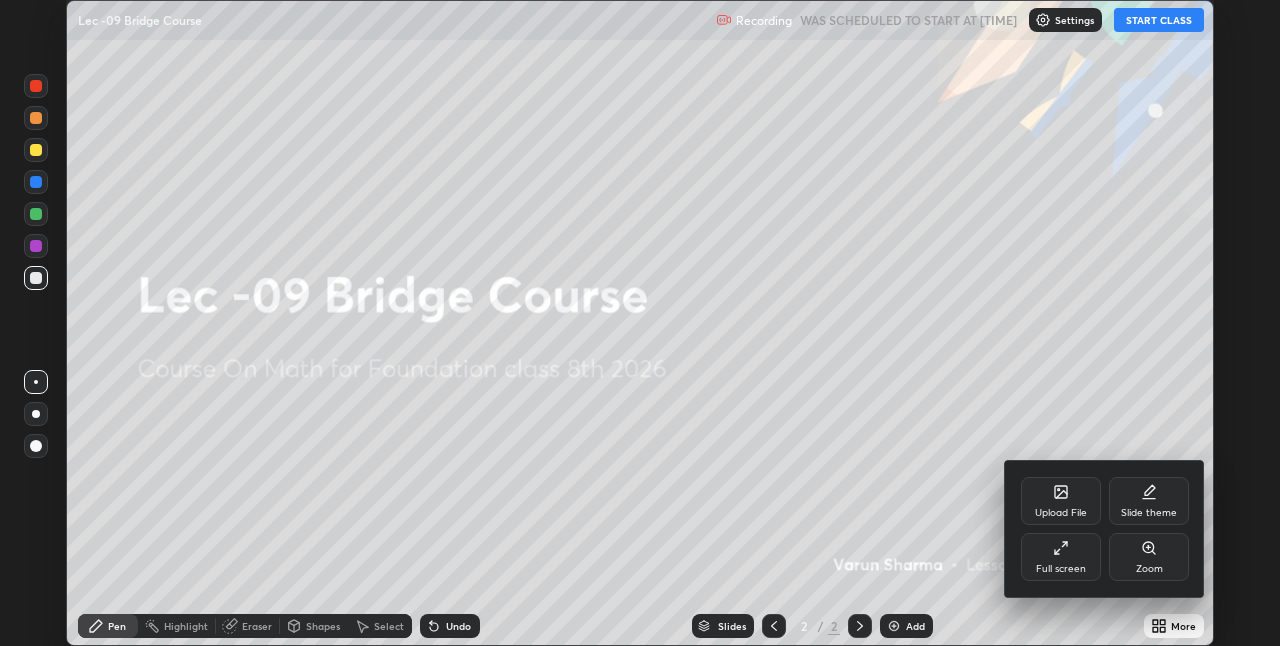 click on "Full screen" at bounding box center (1061, 557) 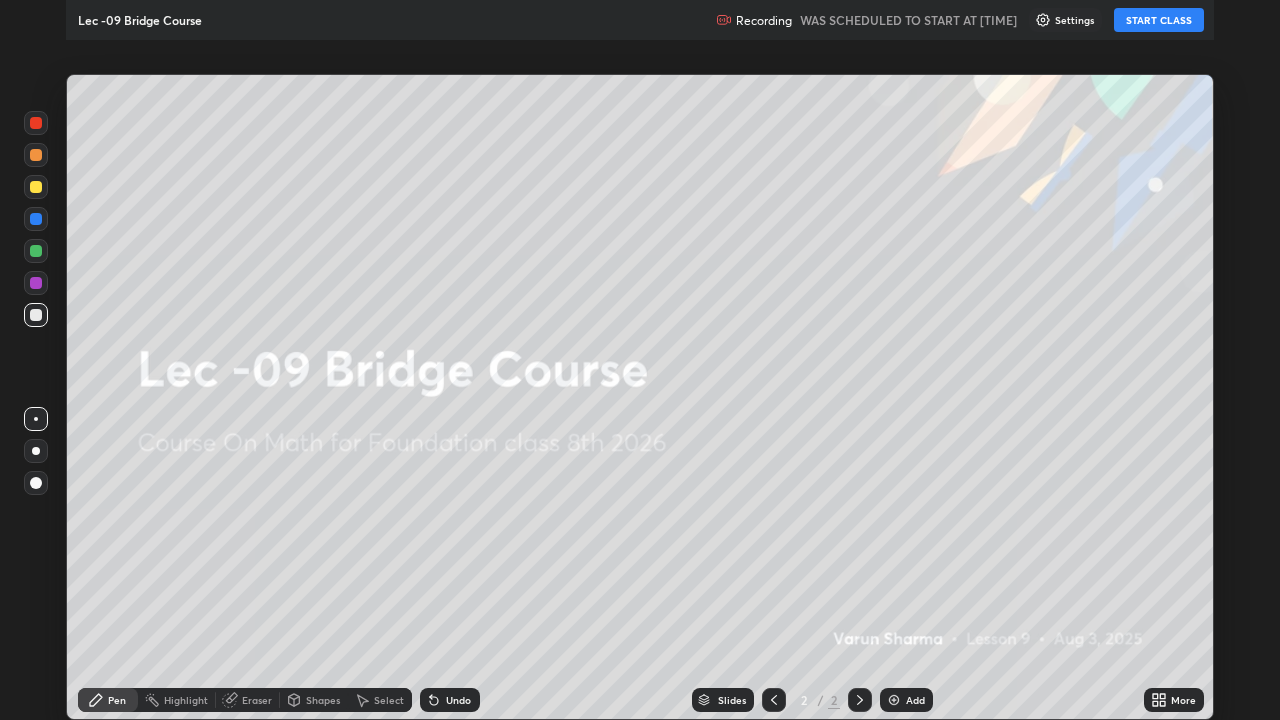 scroll, scrollTop: 99280, scrollLeft: 98720, axis: both 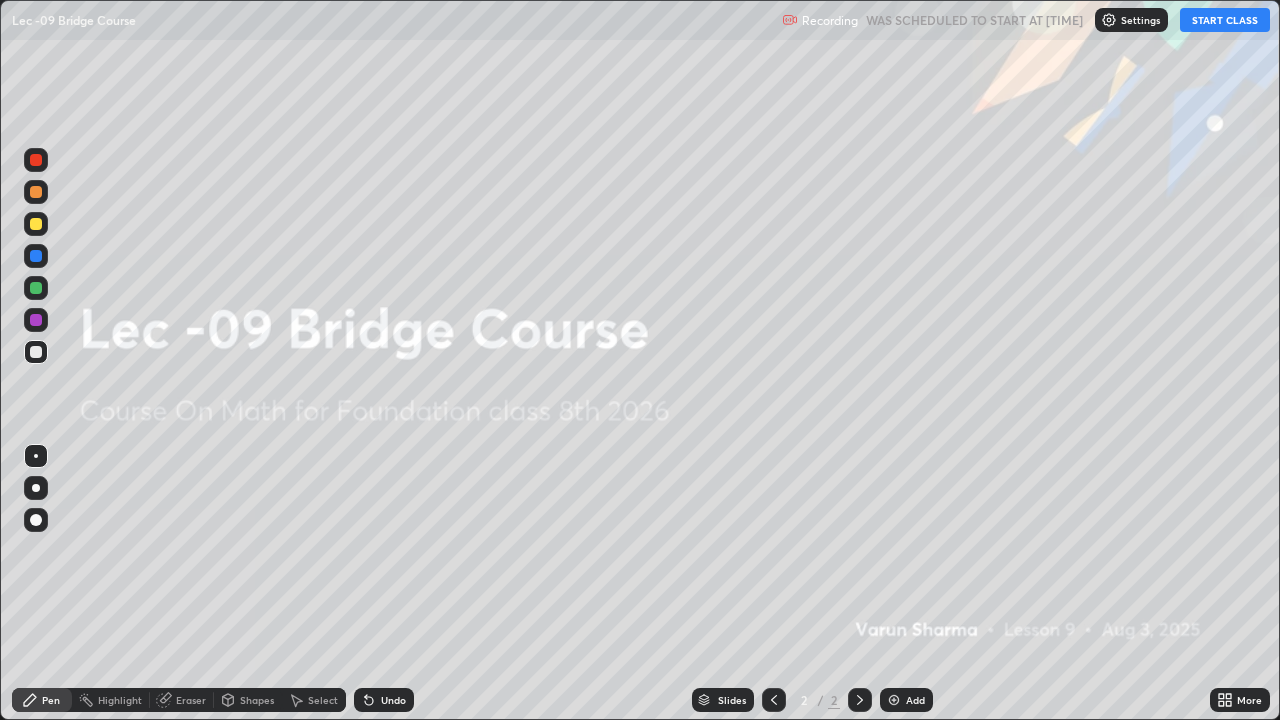 click on "START CLASS" at bounding box center [1225, 20] 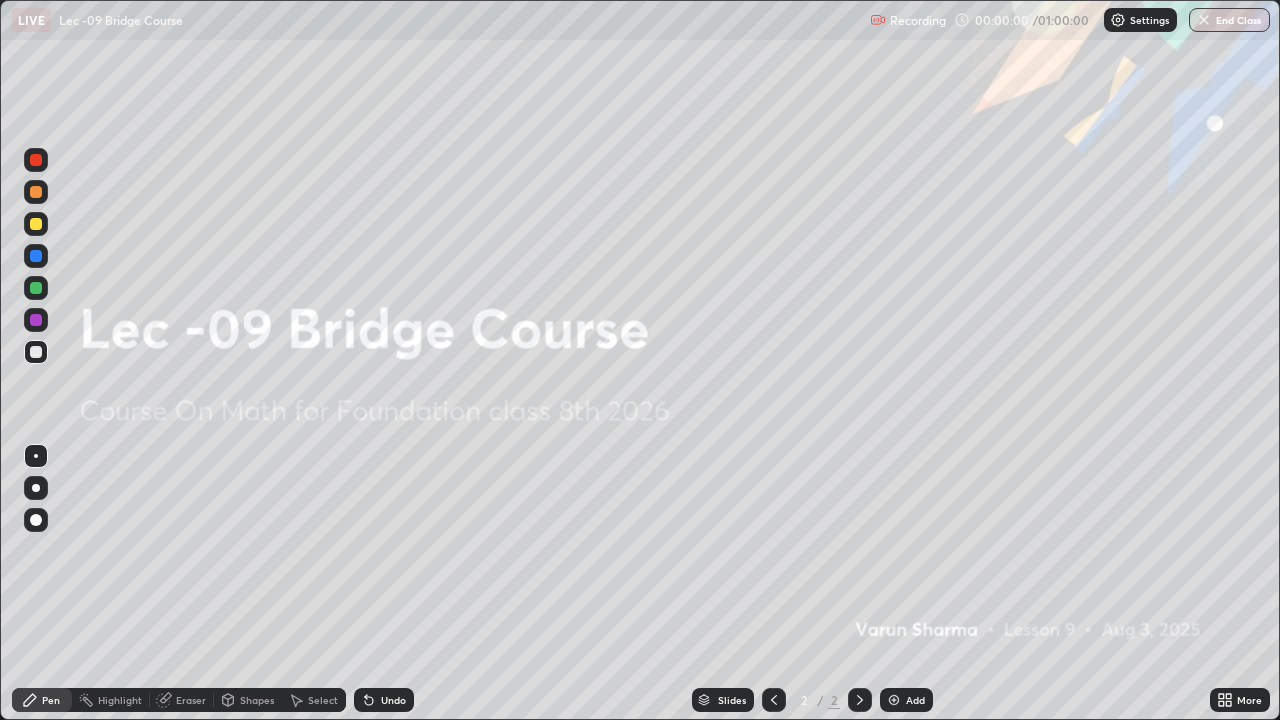 click at bounding box center (894, 700) 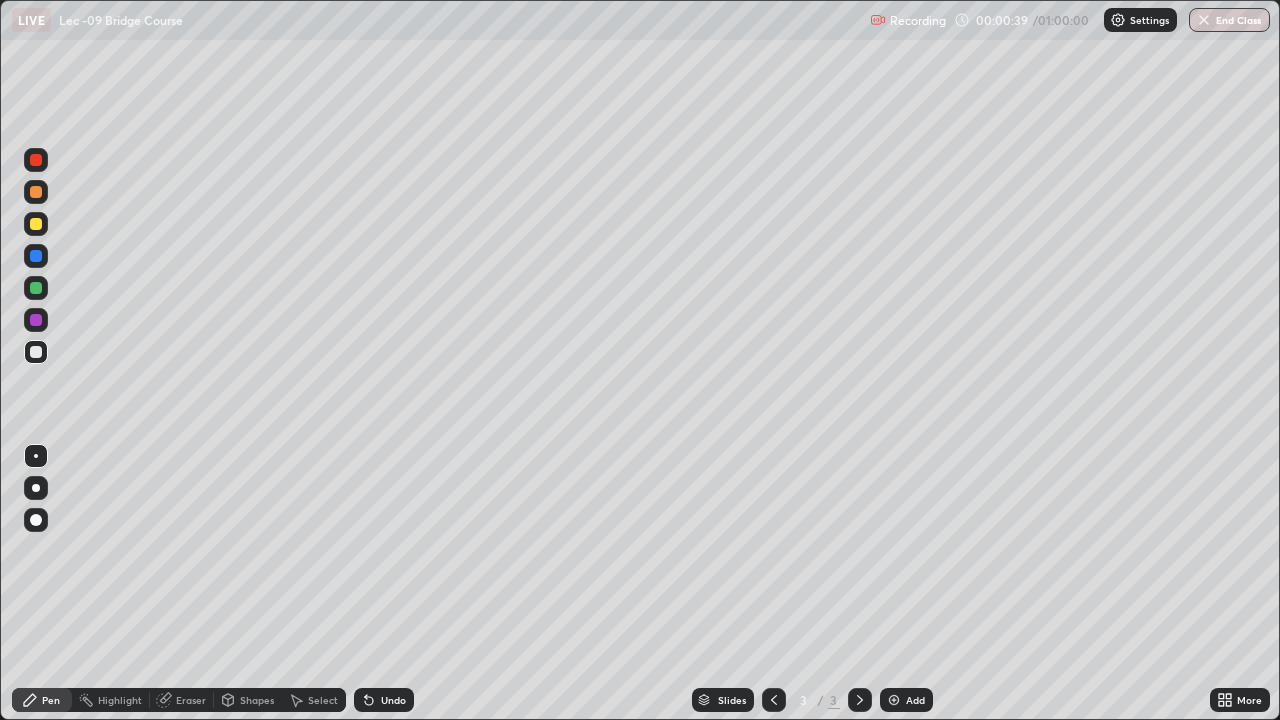 click on "Undo" at bounding box center [384, 700] 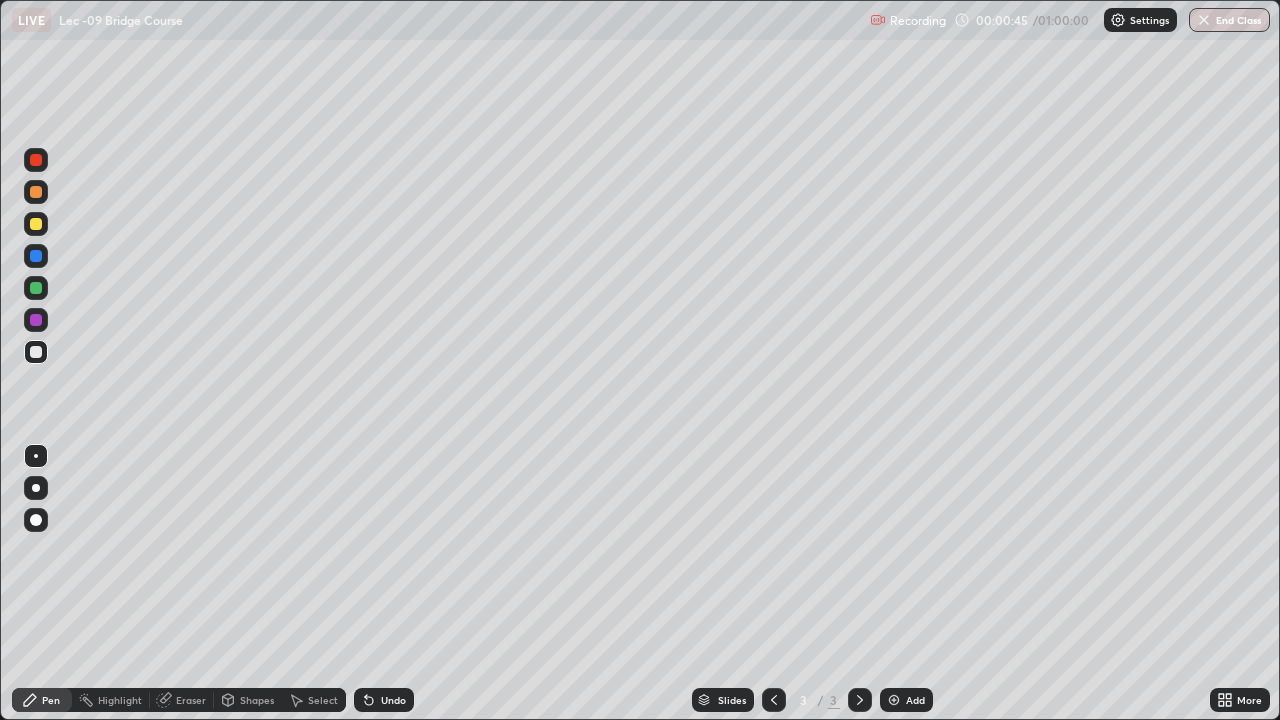 click at bounding box center [36, 224] 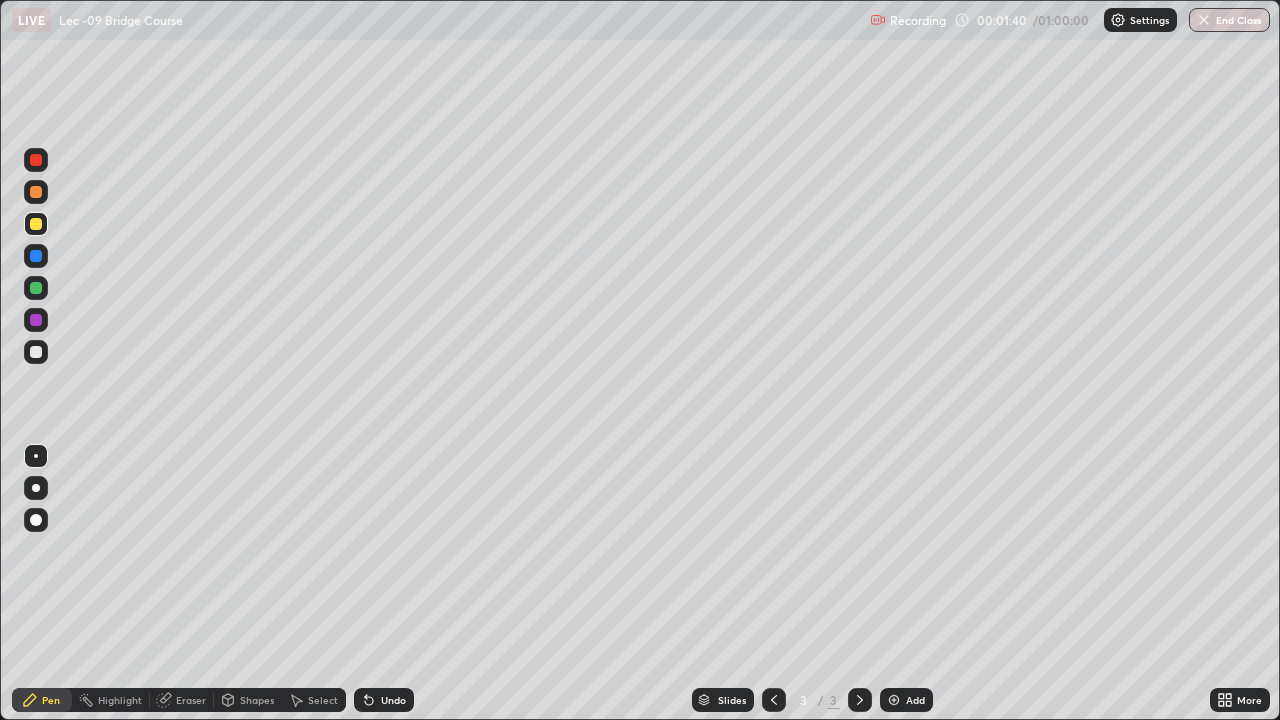 click on "Eraser" at bounding box center [191, 700] 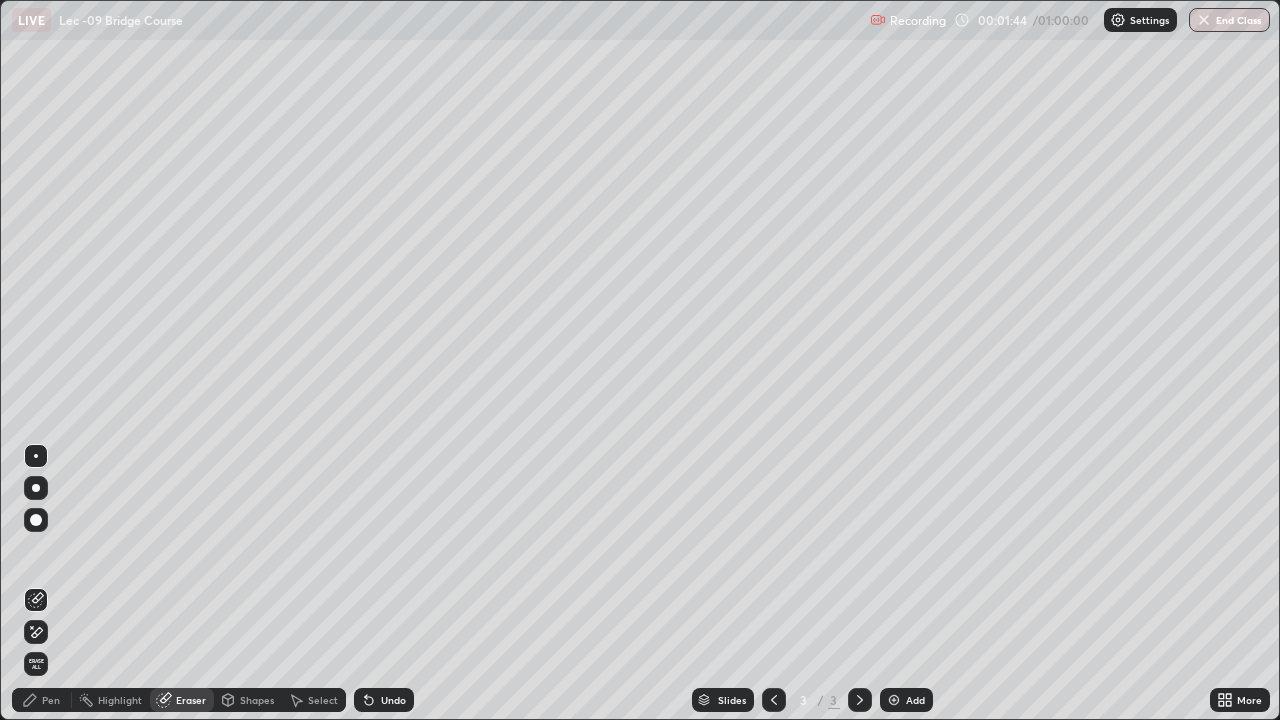 click on "Pen" at bounding box center (42, 700) 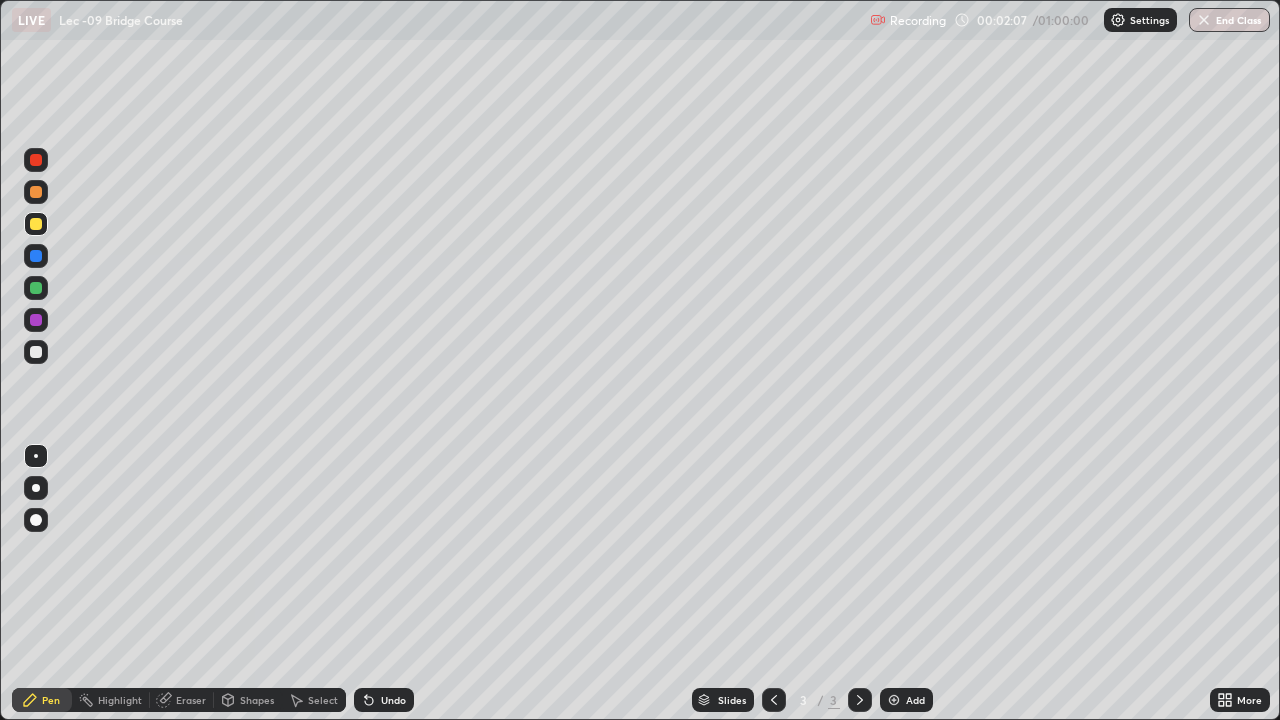 click at bounding box center [36, 352] 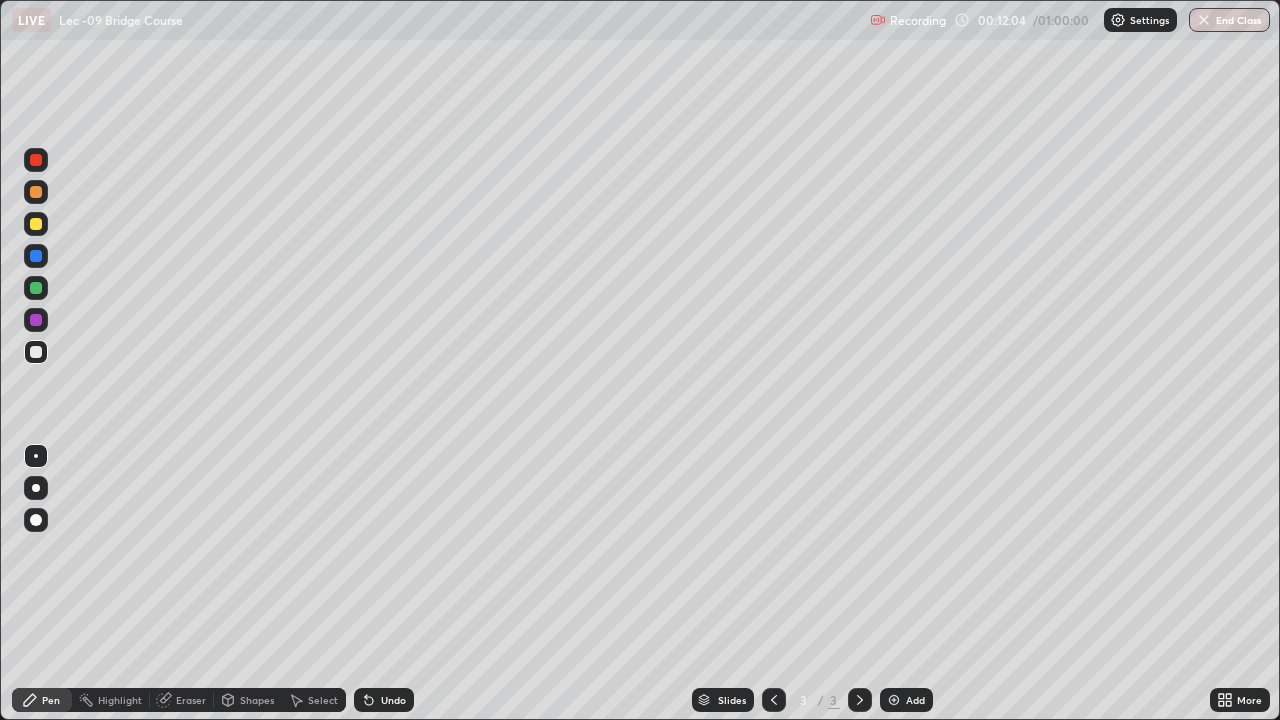 click on "Add" at bounding box center (906, 700) 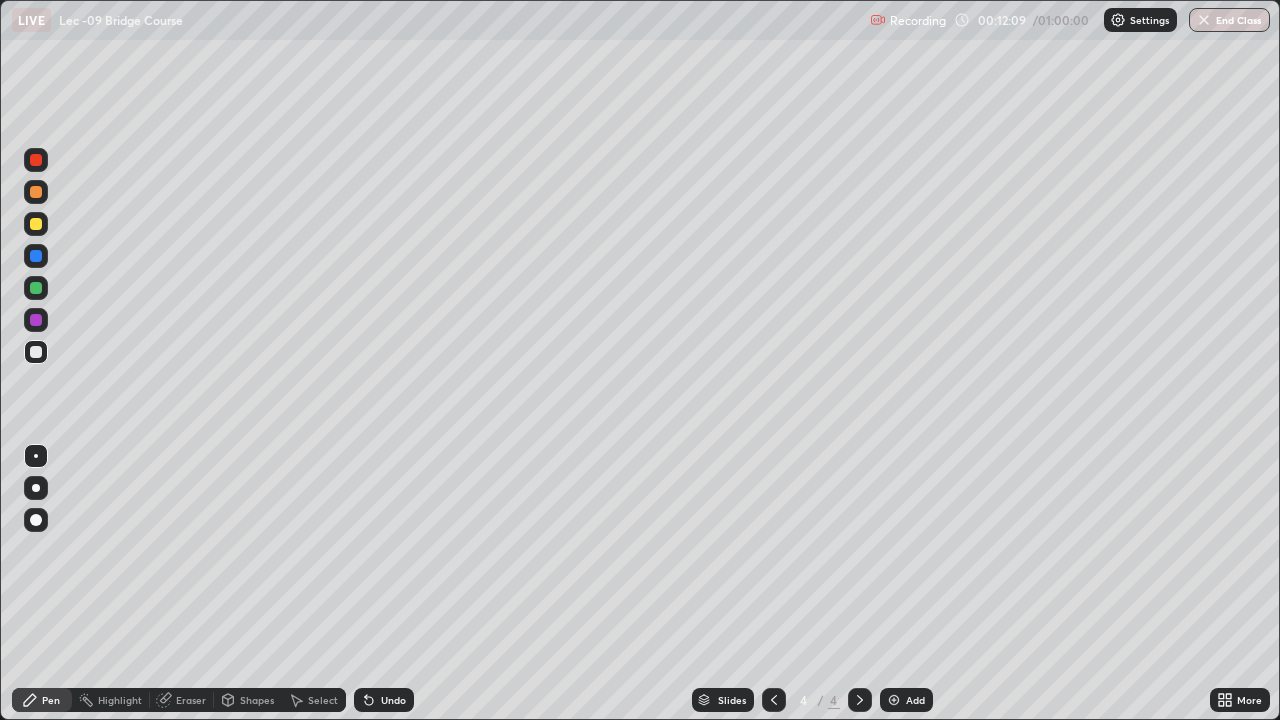 click at bounding box center [36, 224] 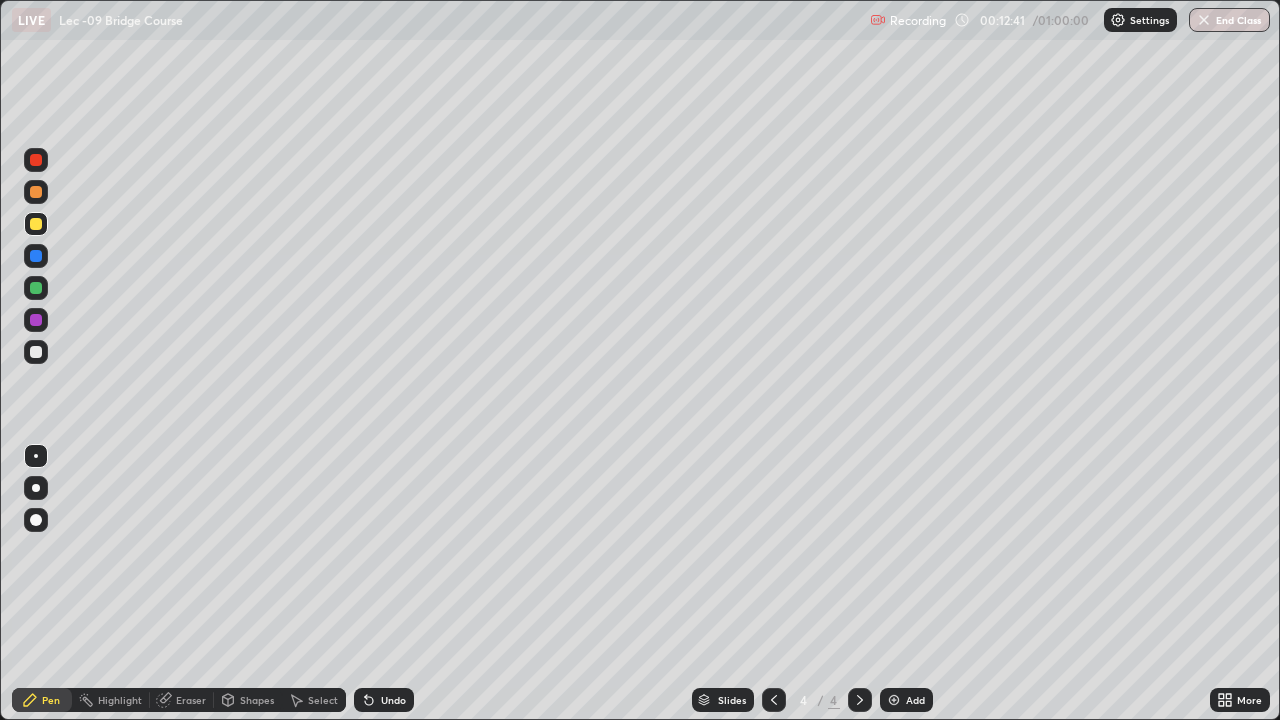 click 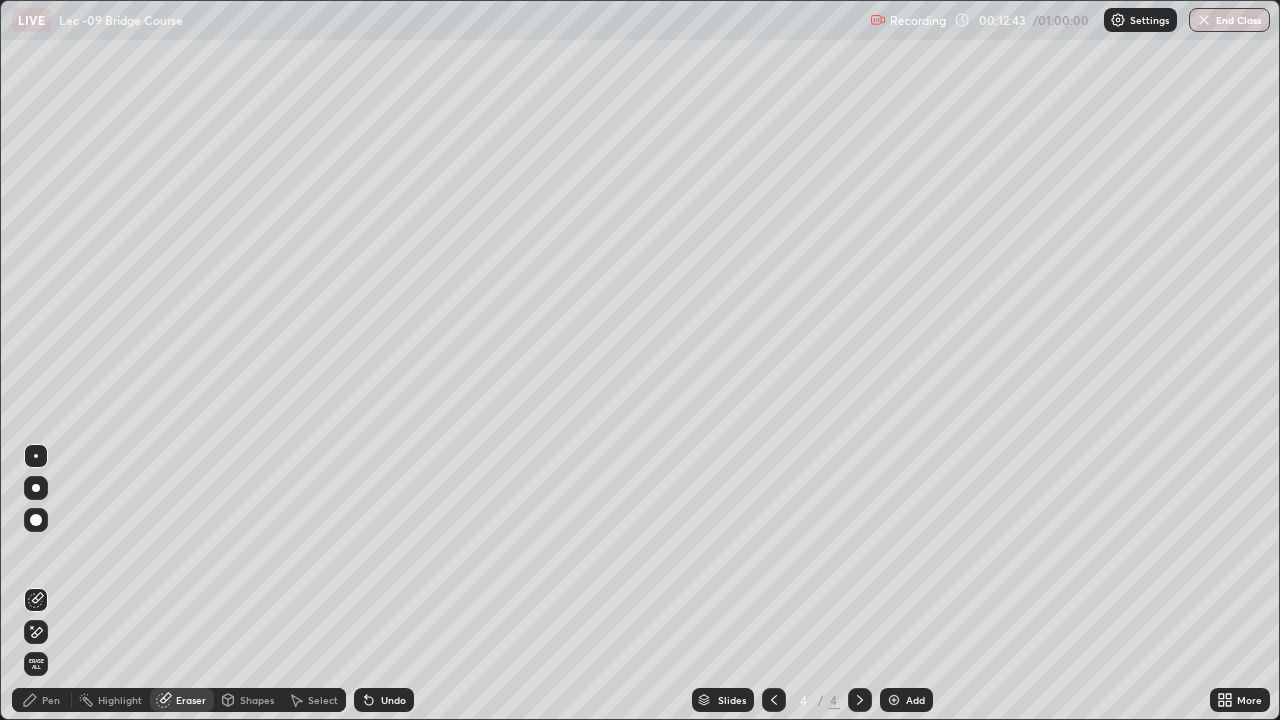 click on "Pen" at bounding box center [42, 700] 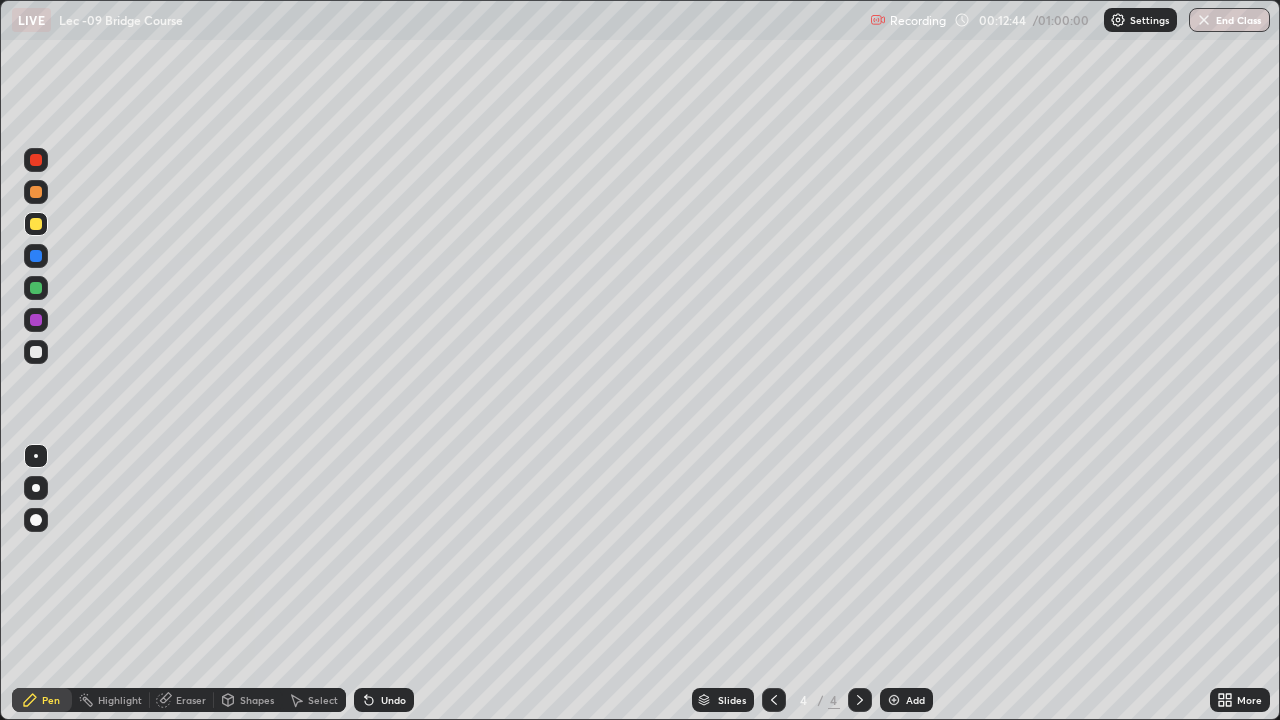 click 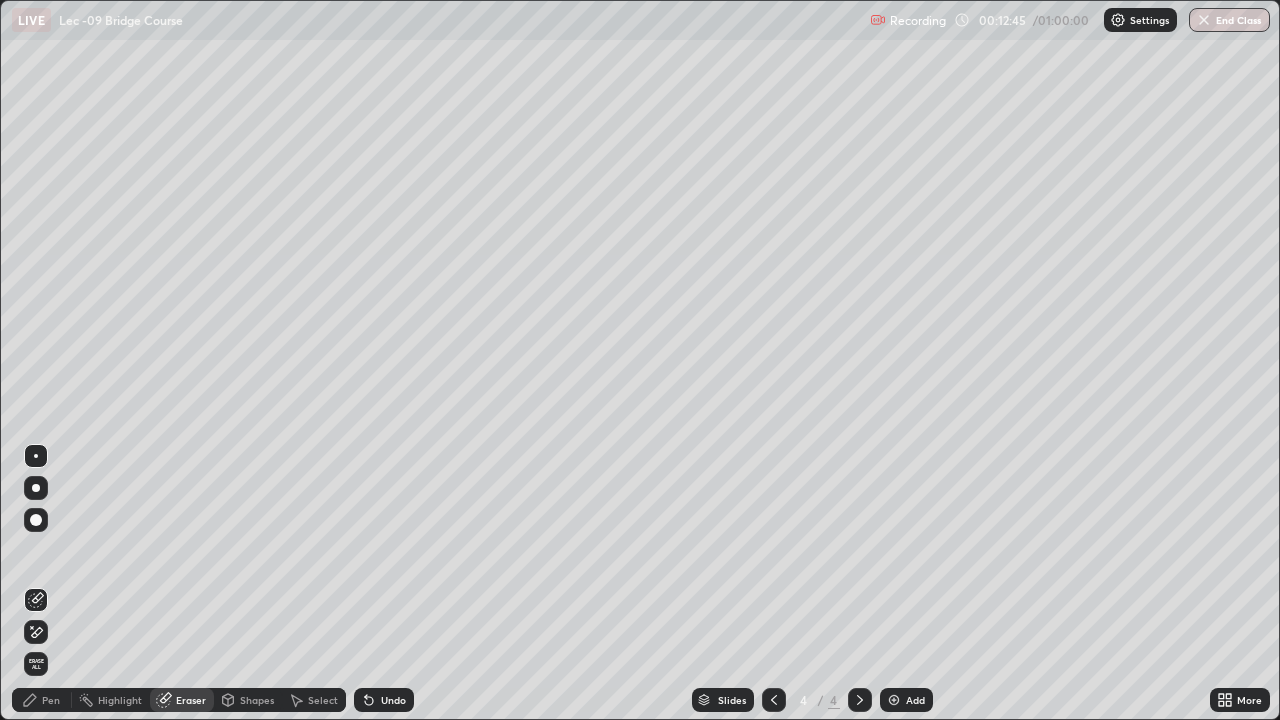 click on "Pen" at bounding box center (42, 700) 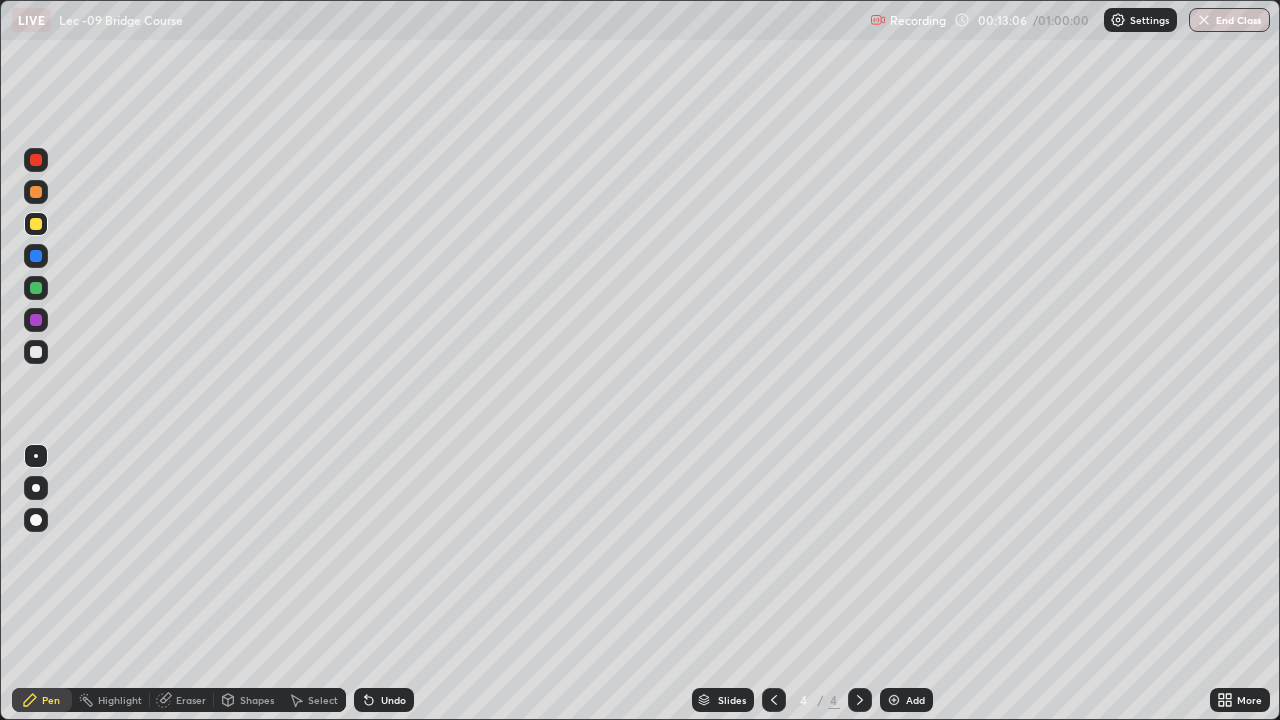 click on "Undo" at bounding box center [384, 700] 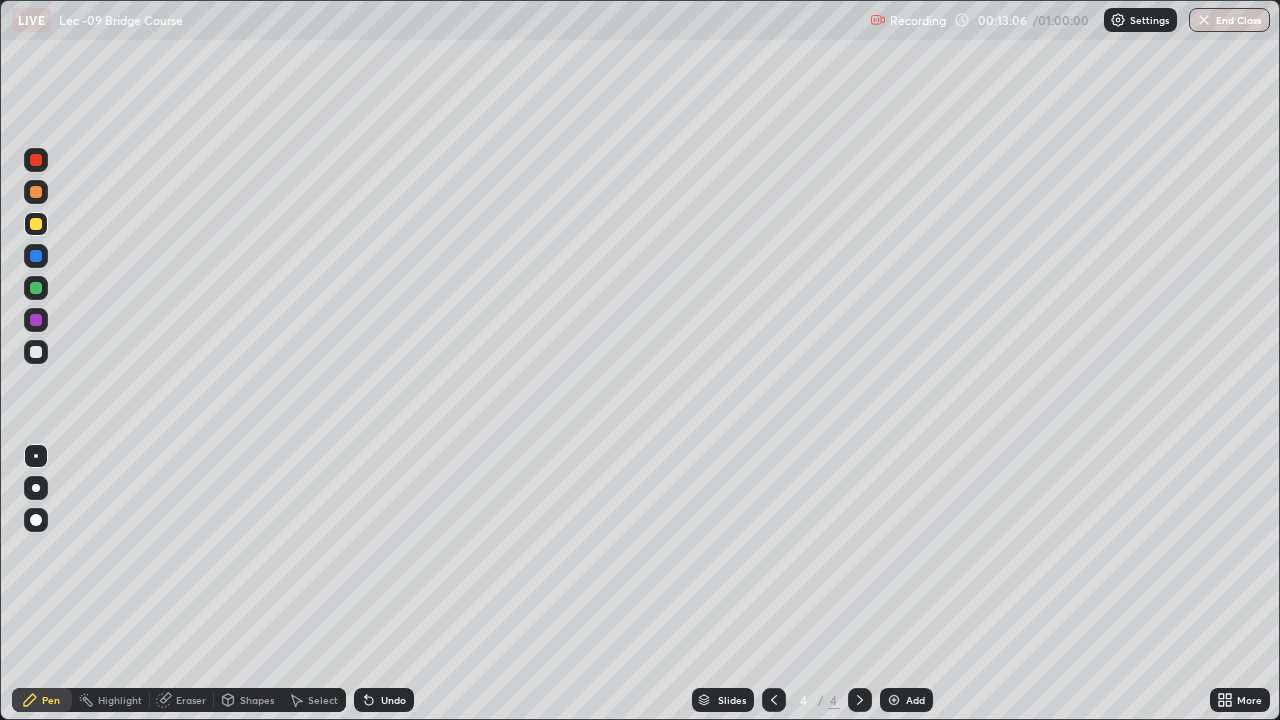 click 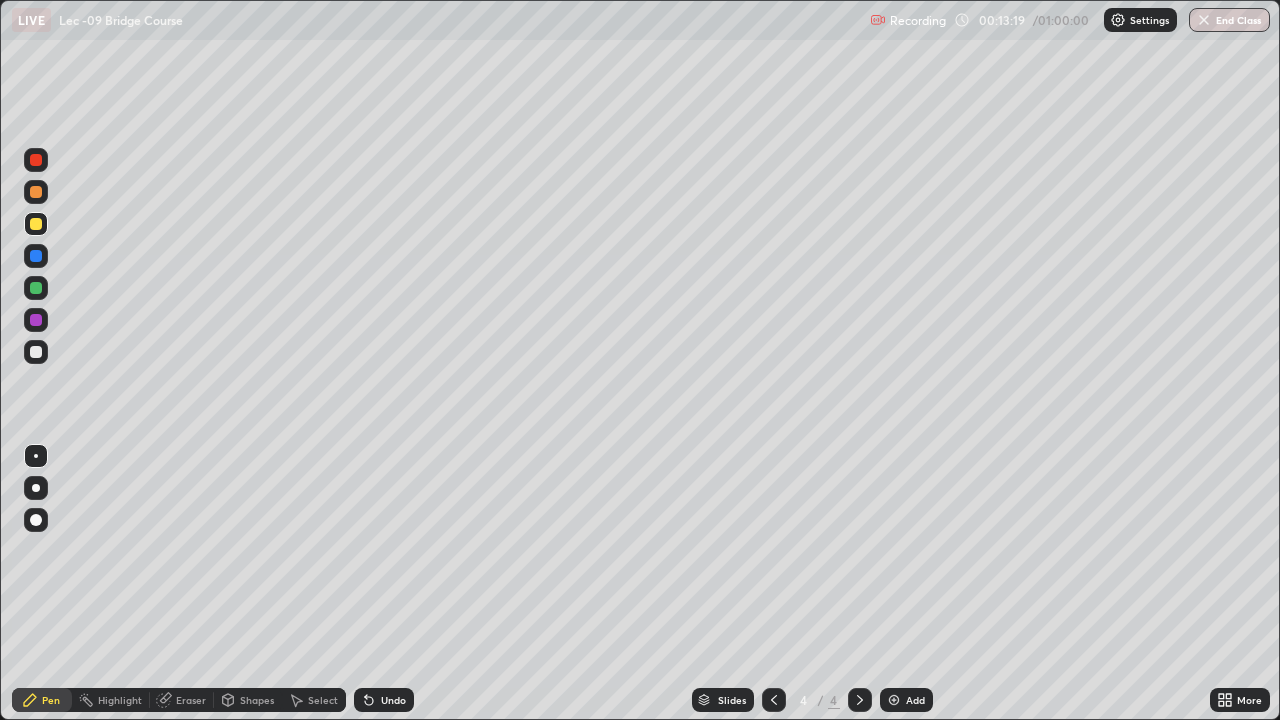 click 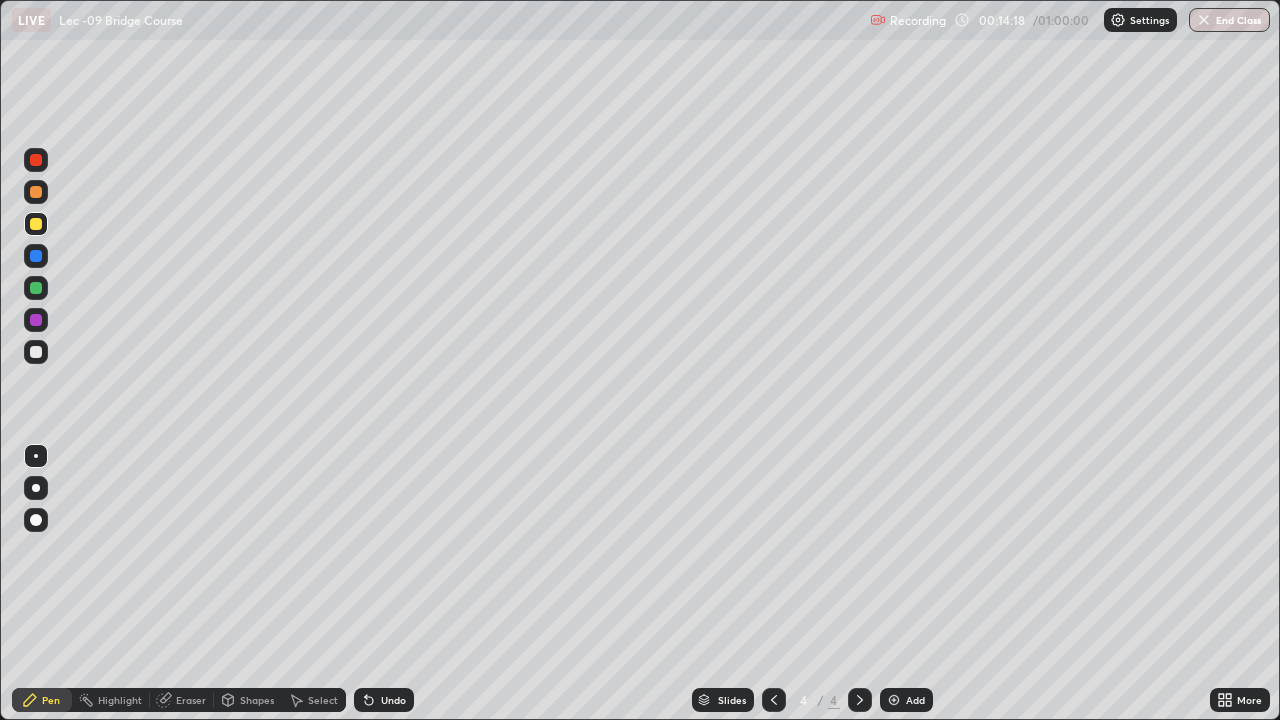 click on "Eraser" at bounding box center (182, 700) 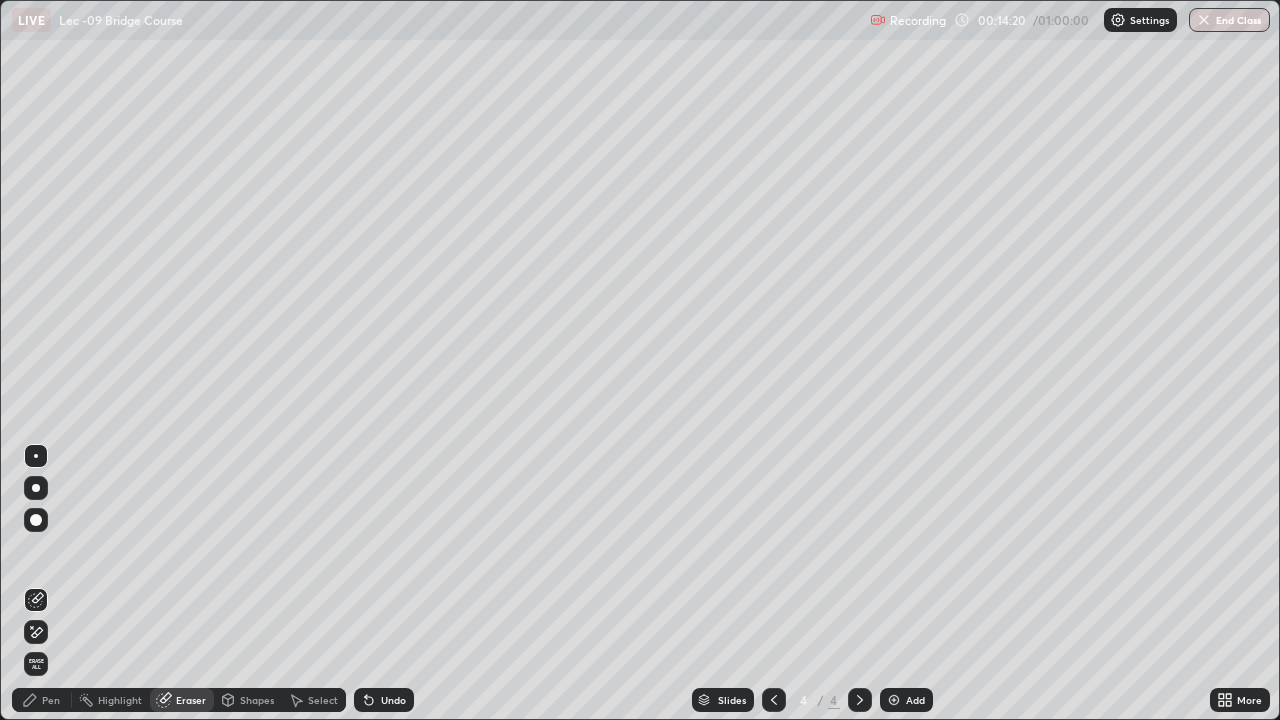 click on "Pen" at bounding box center (51, 700) 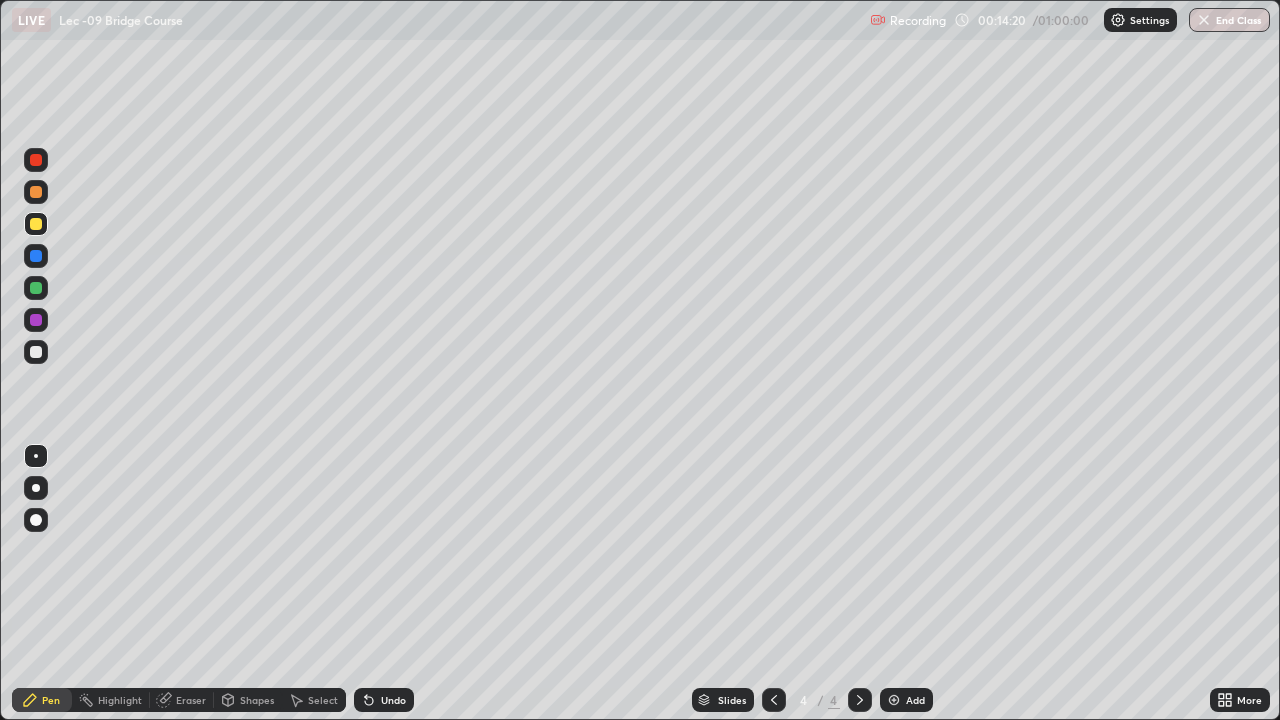 click at bounding box center [36, 352] 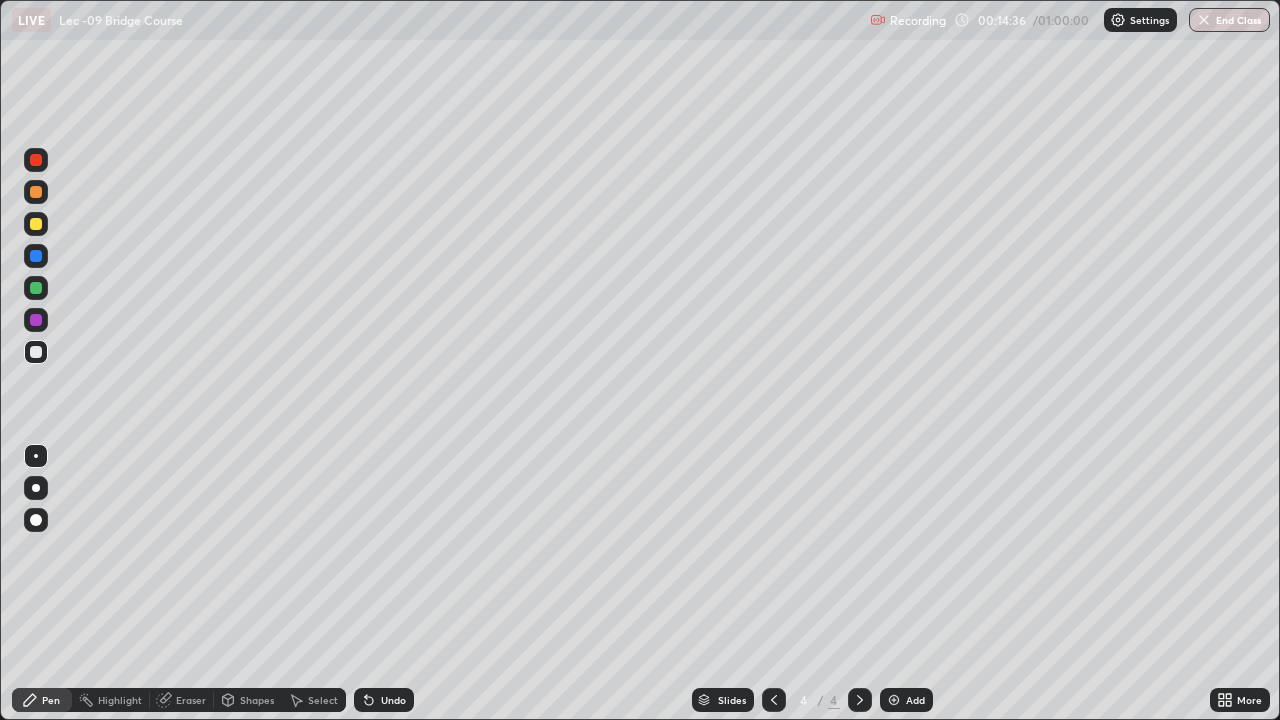 click on "Eraser" at bounding box center (182, 700) 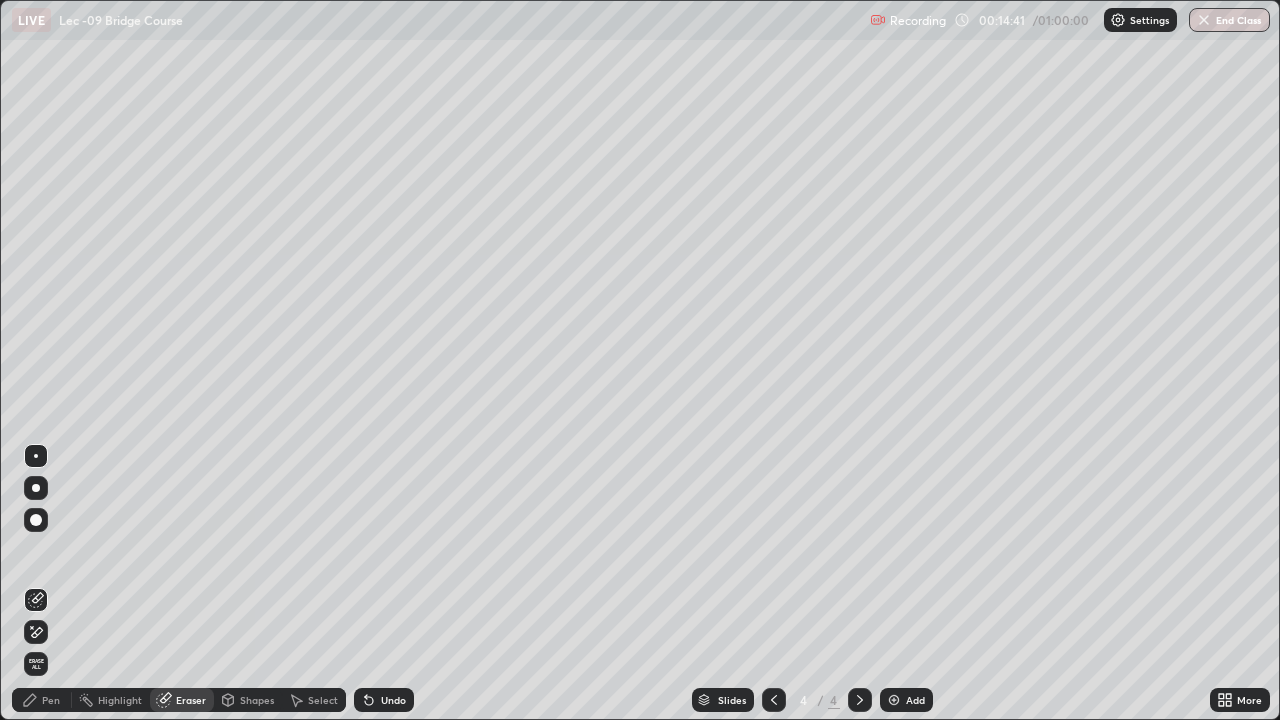 click on "Pen" at bounding box center (42, 700) 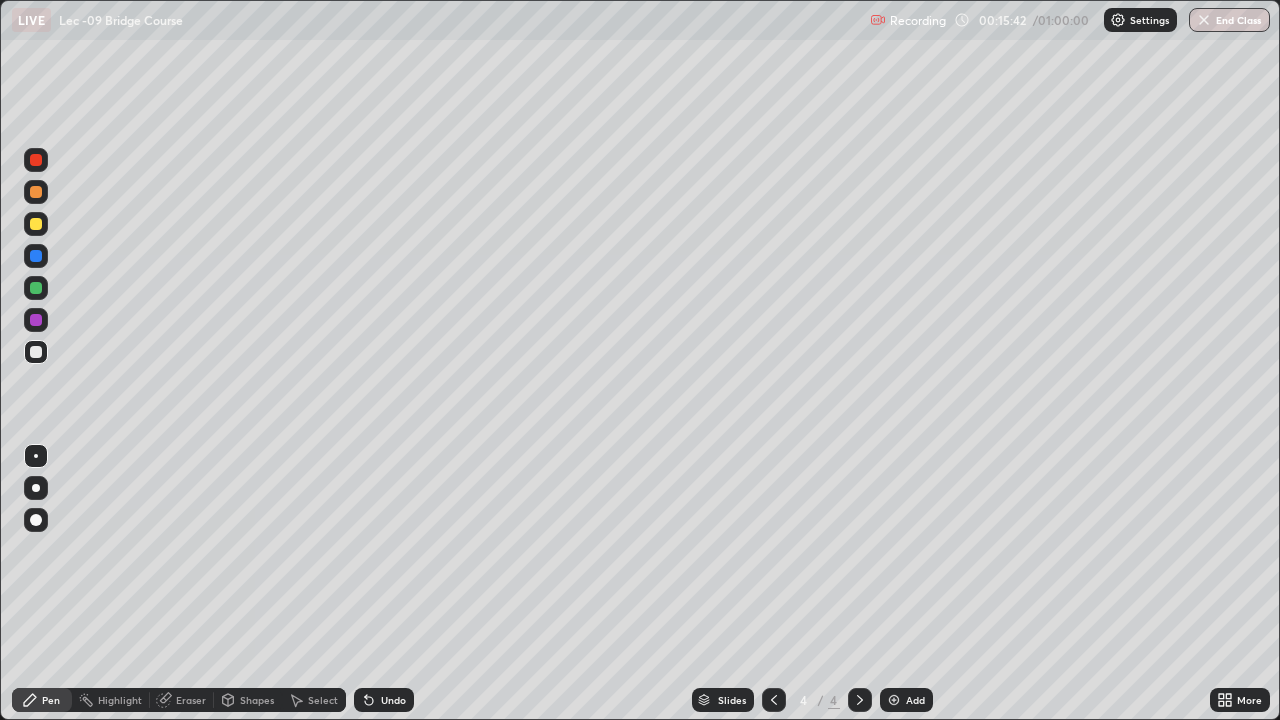 click on "Add" at bounding box center (906, 700) 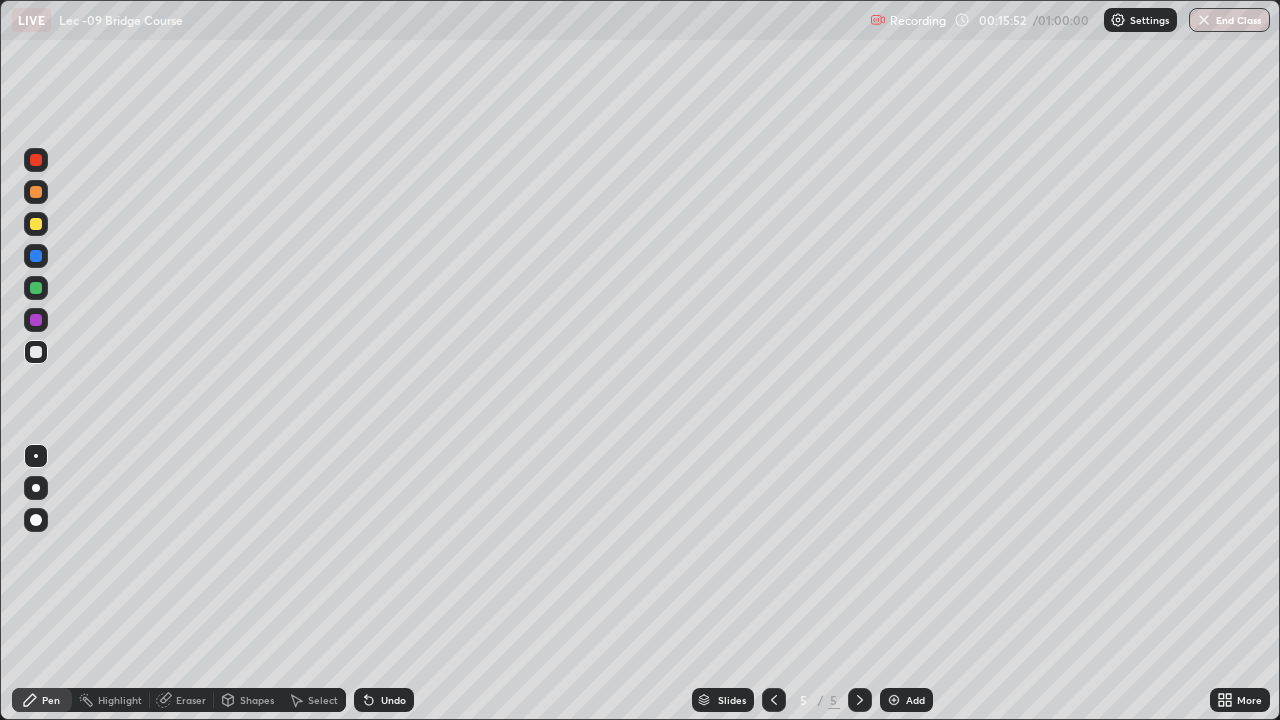 click at bounding box center (36, 224) 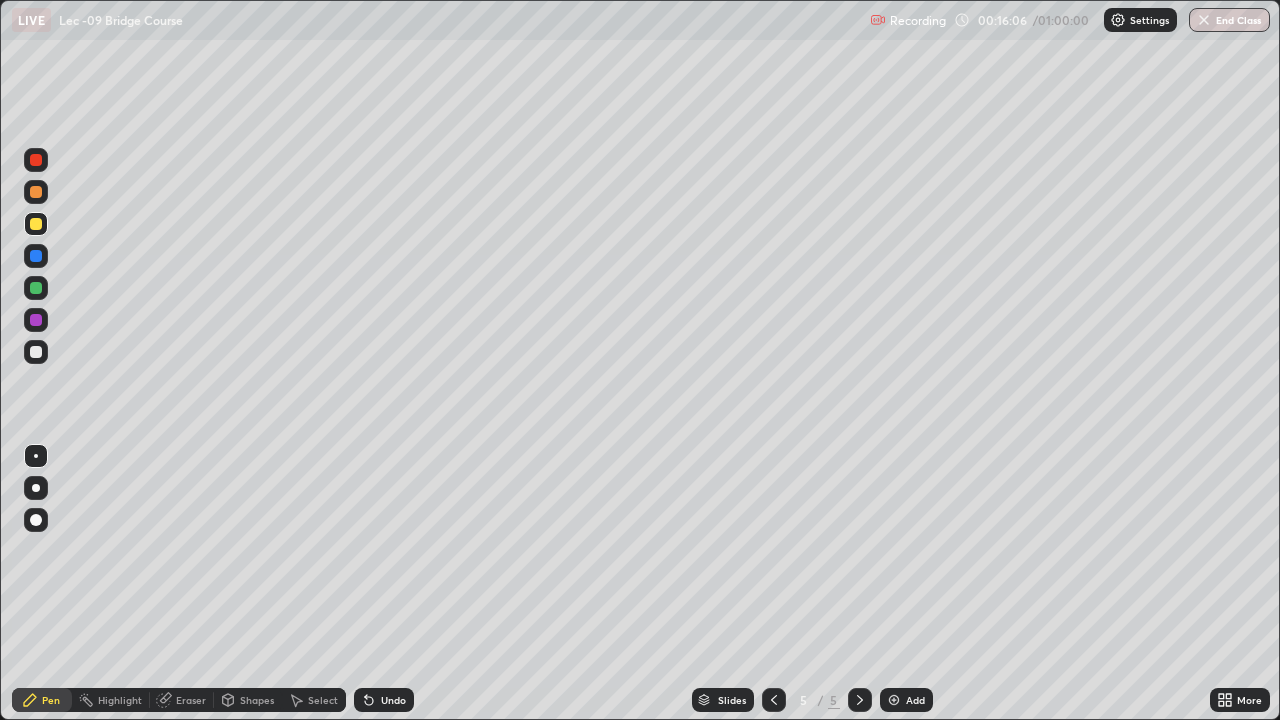 click on "Undo" at bounding box center (393, 700) 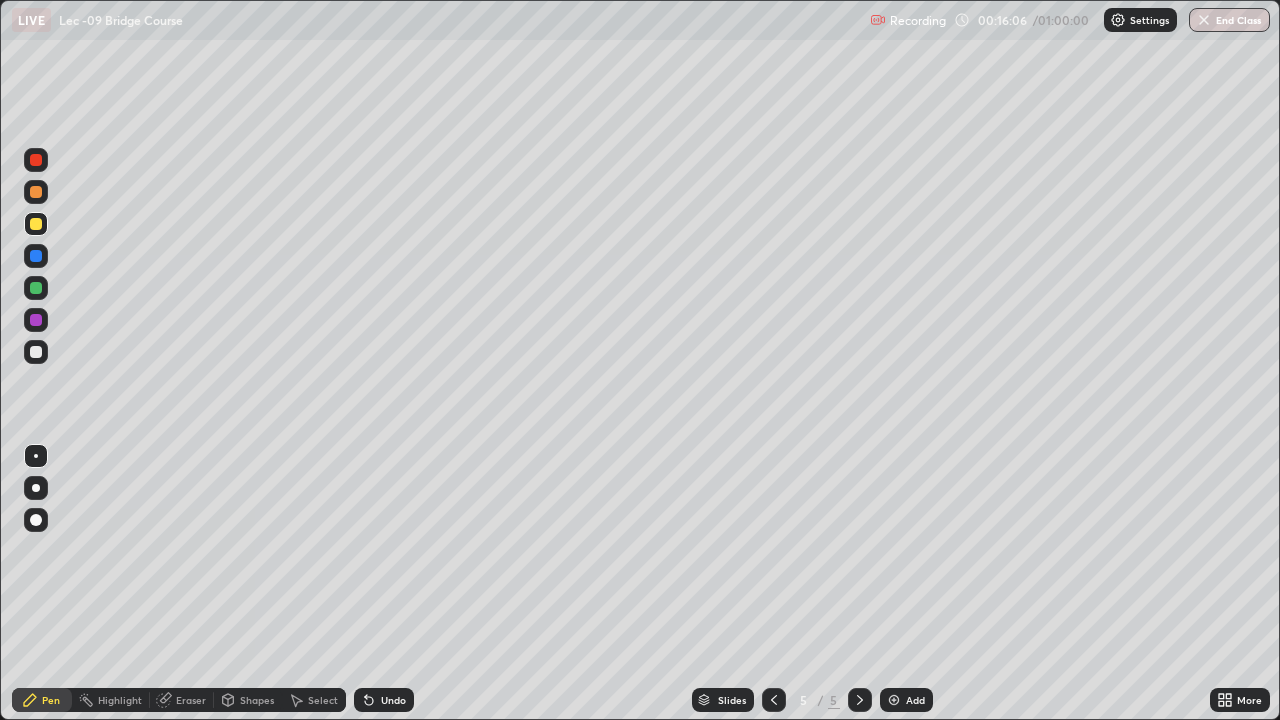 click on "Undo" at bounding box center (393, 700) 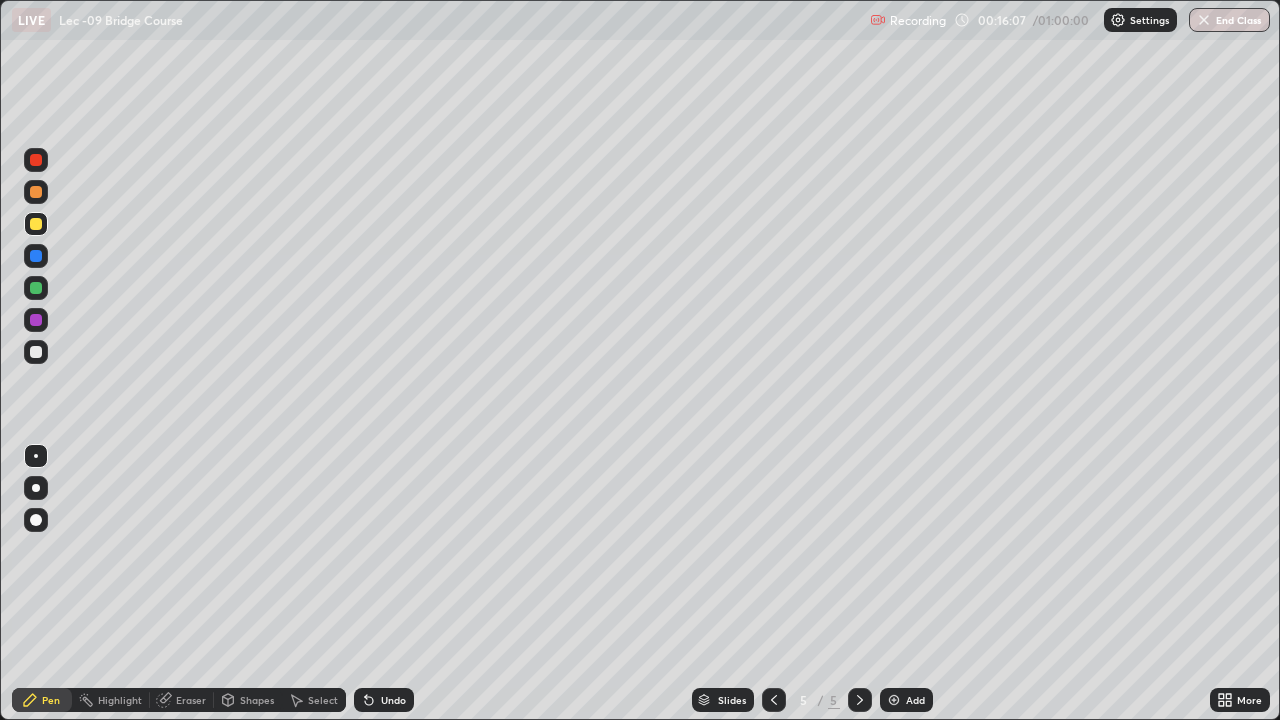 click on "Undo" at bounding box center [393, 700] 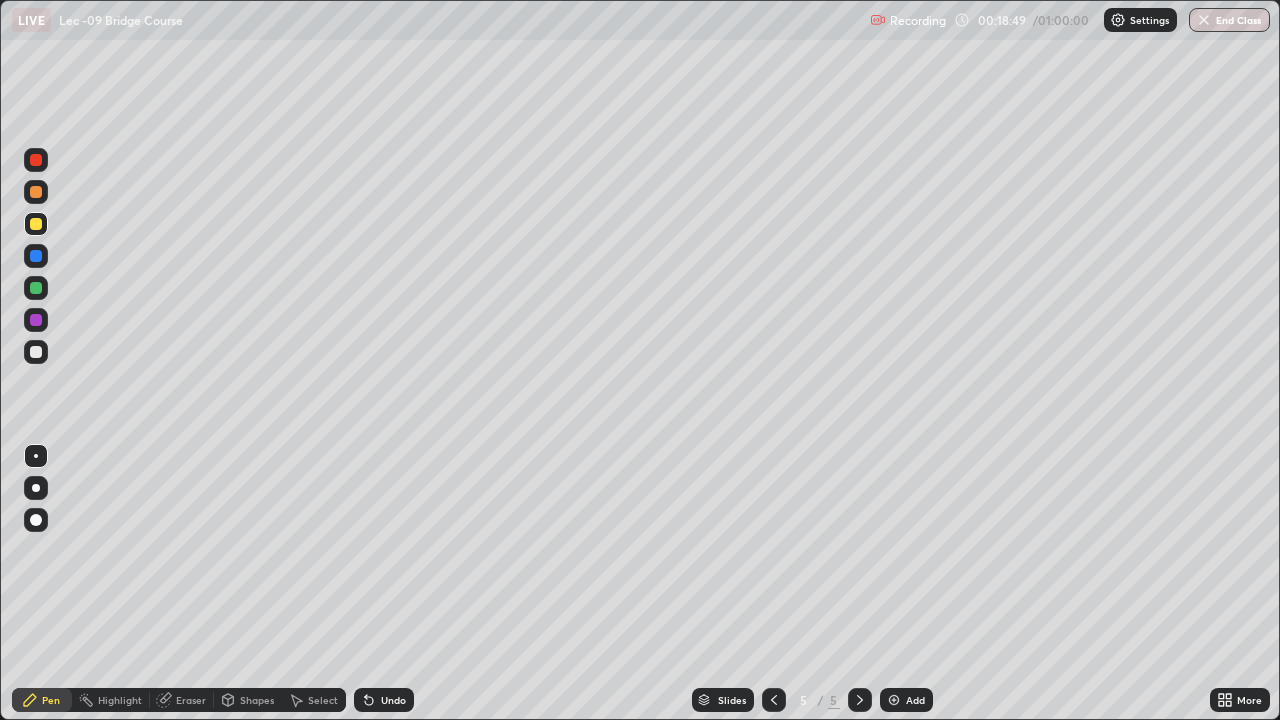 click on "Add" at bounding box center [906, 700] 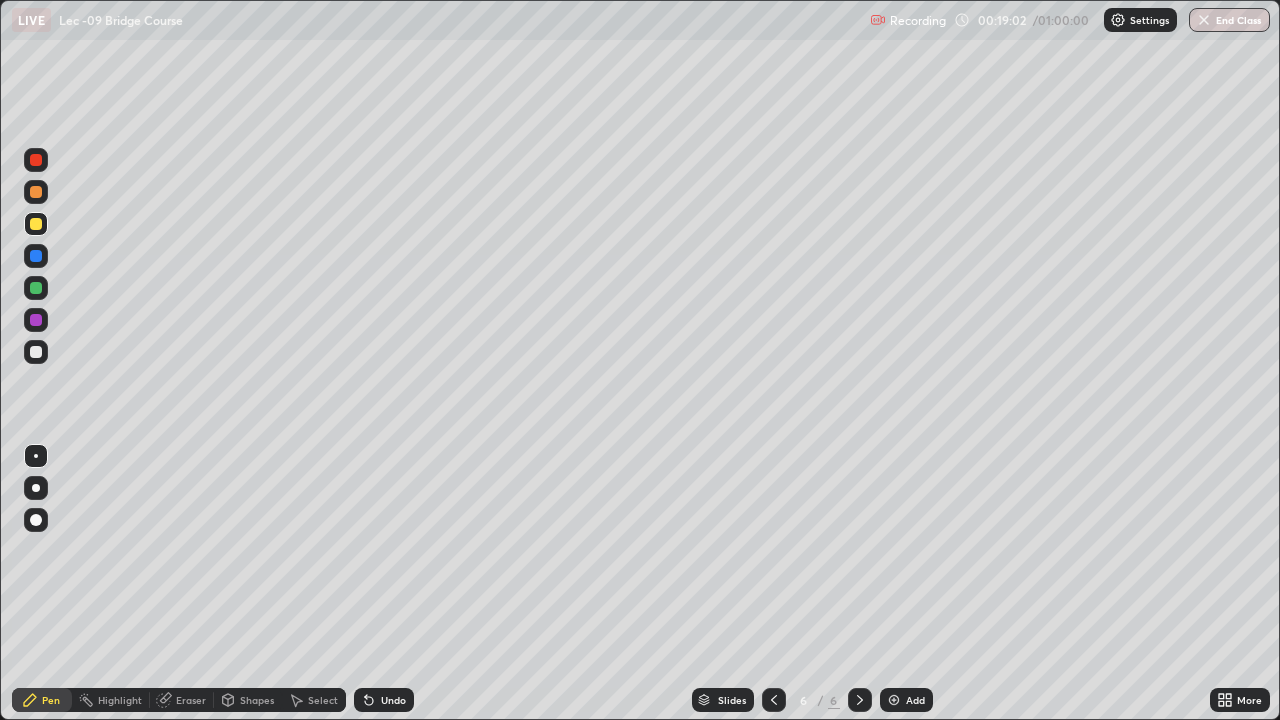 click at bounding box center (36, 352) 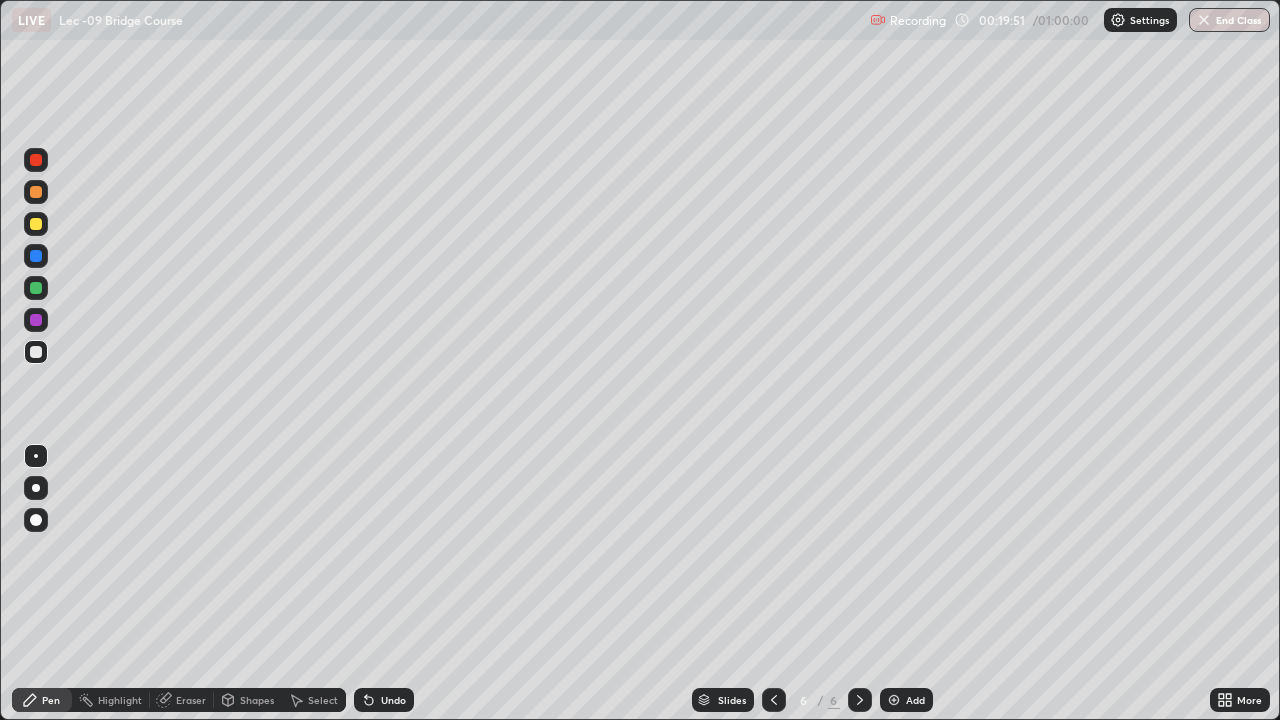 click on "Undo" at bounding box center (384, 700) 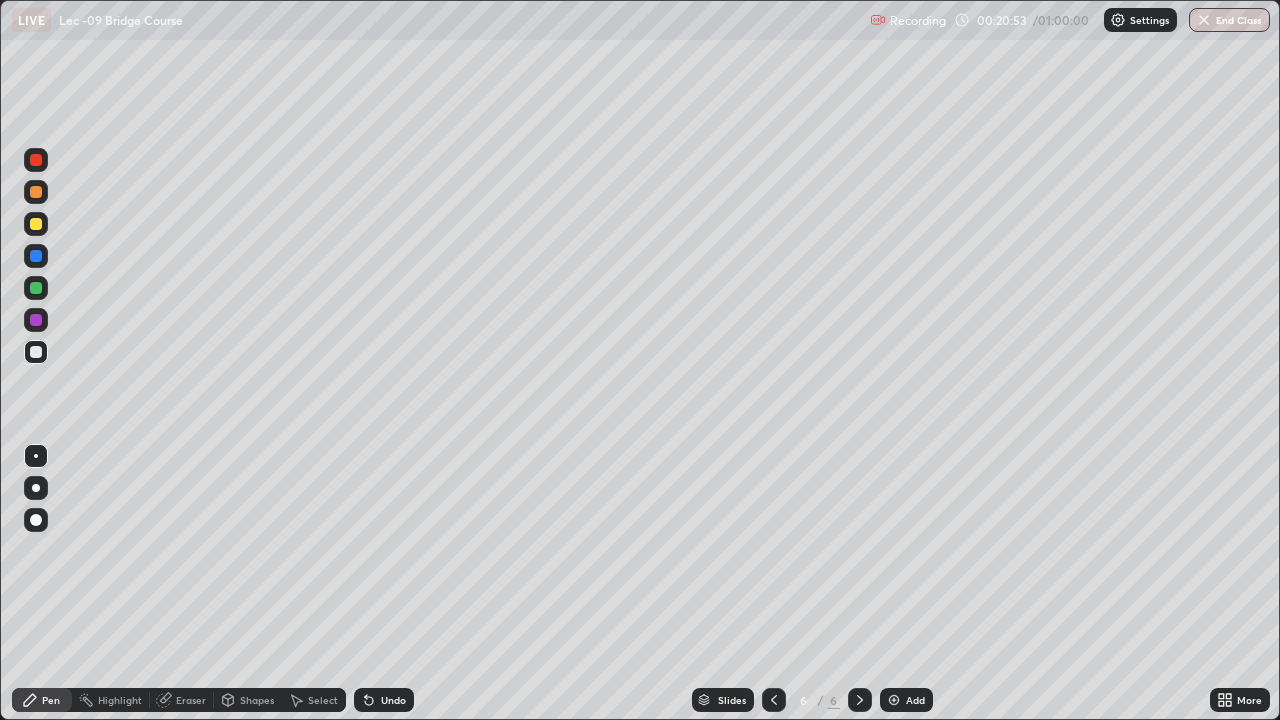 click 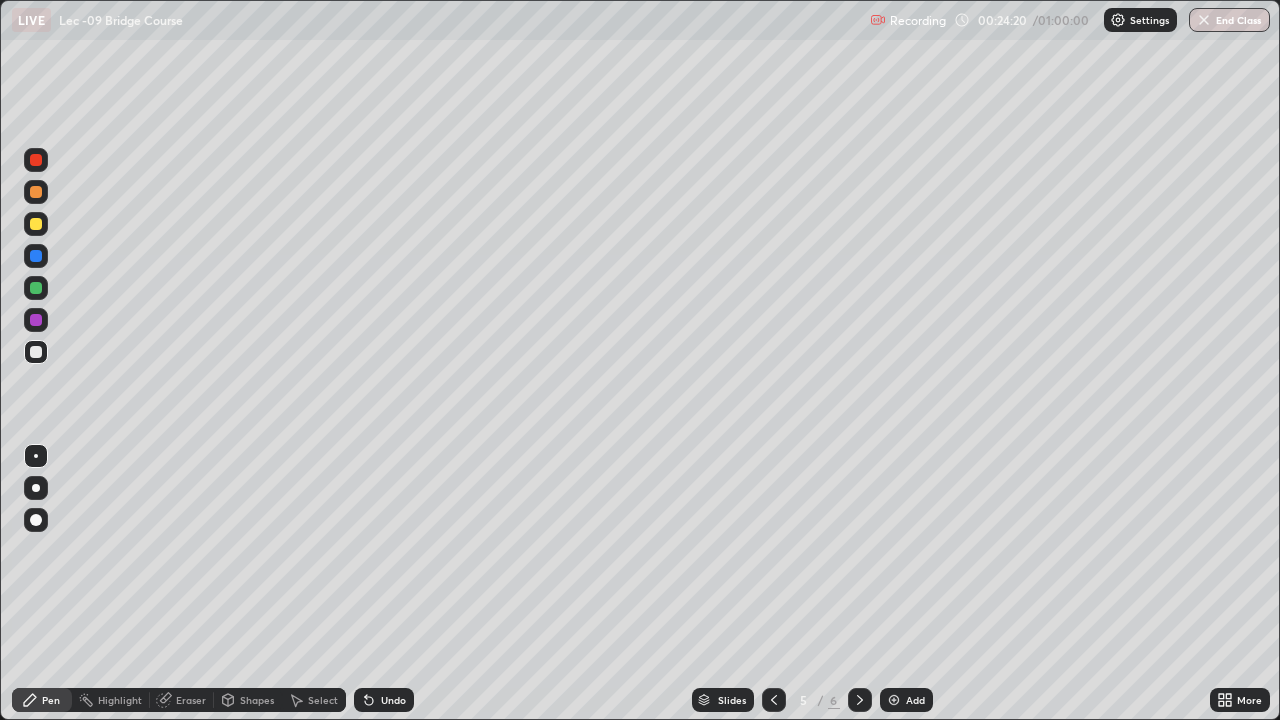 click 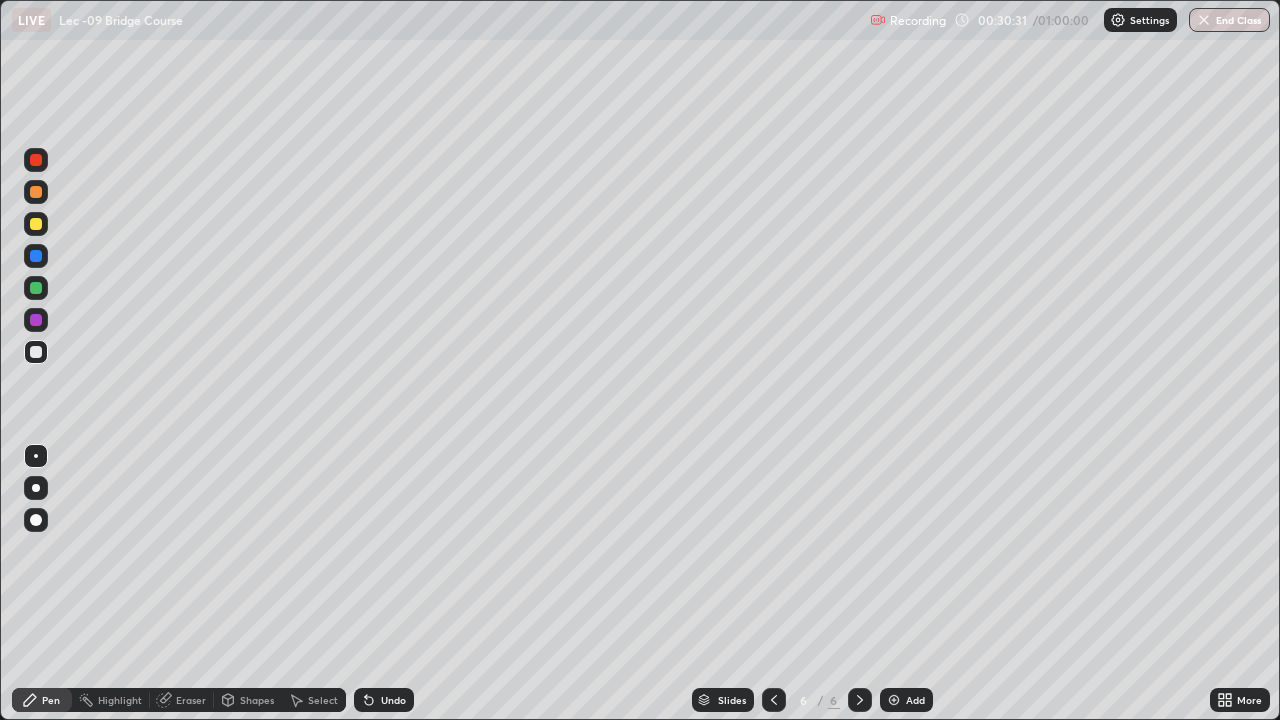 click on "Slides 6 / 6 Add" at bounding box center (812, 700) 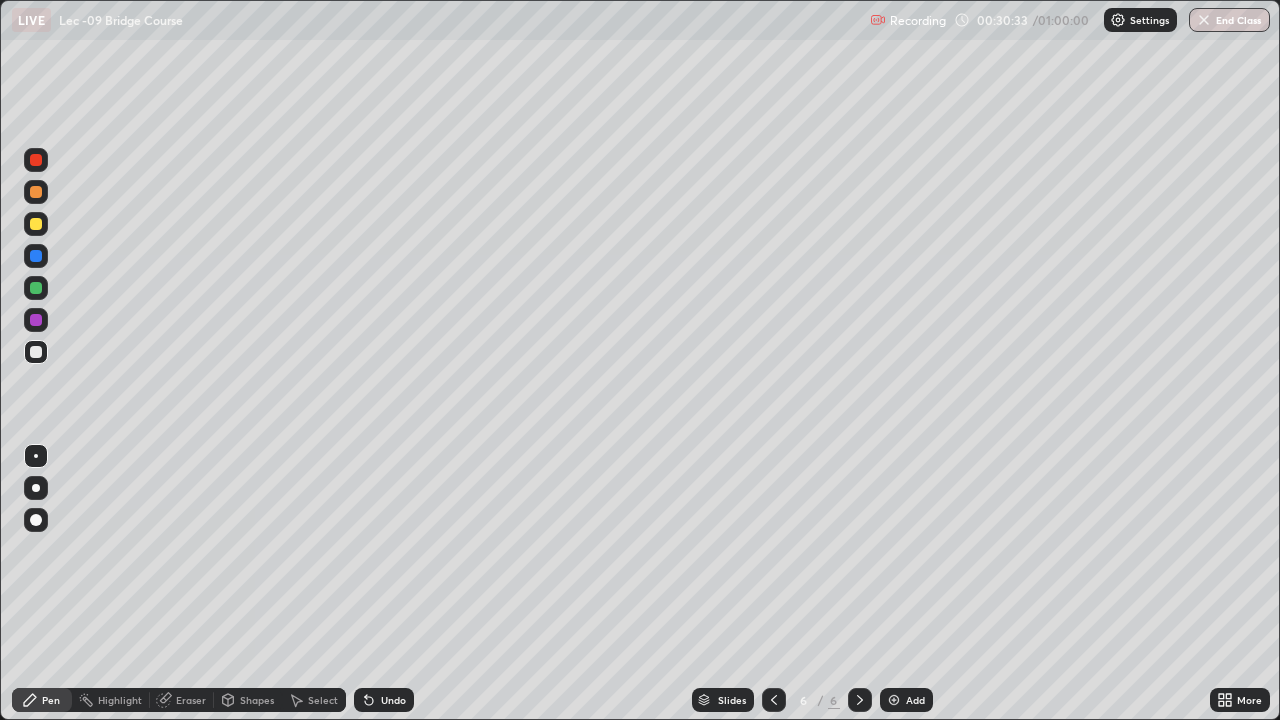 click at bounding box center [894, 700] 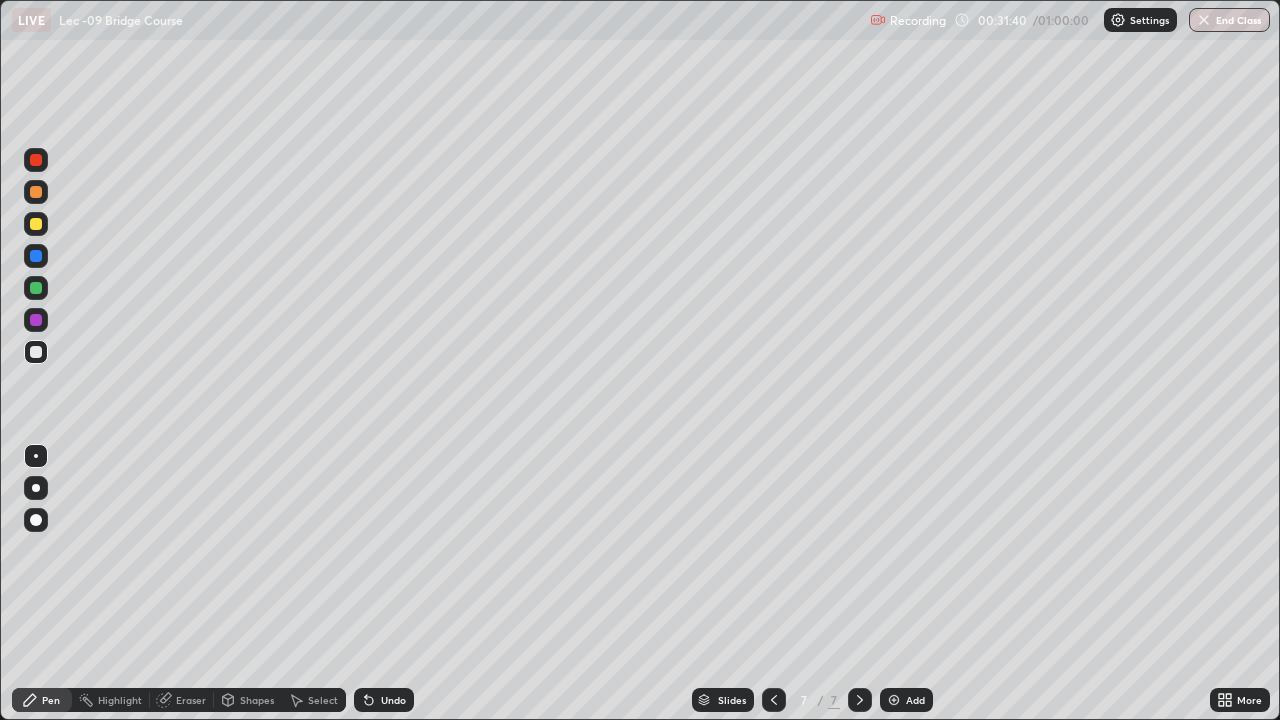 click at bounding box center (36, 224) 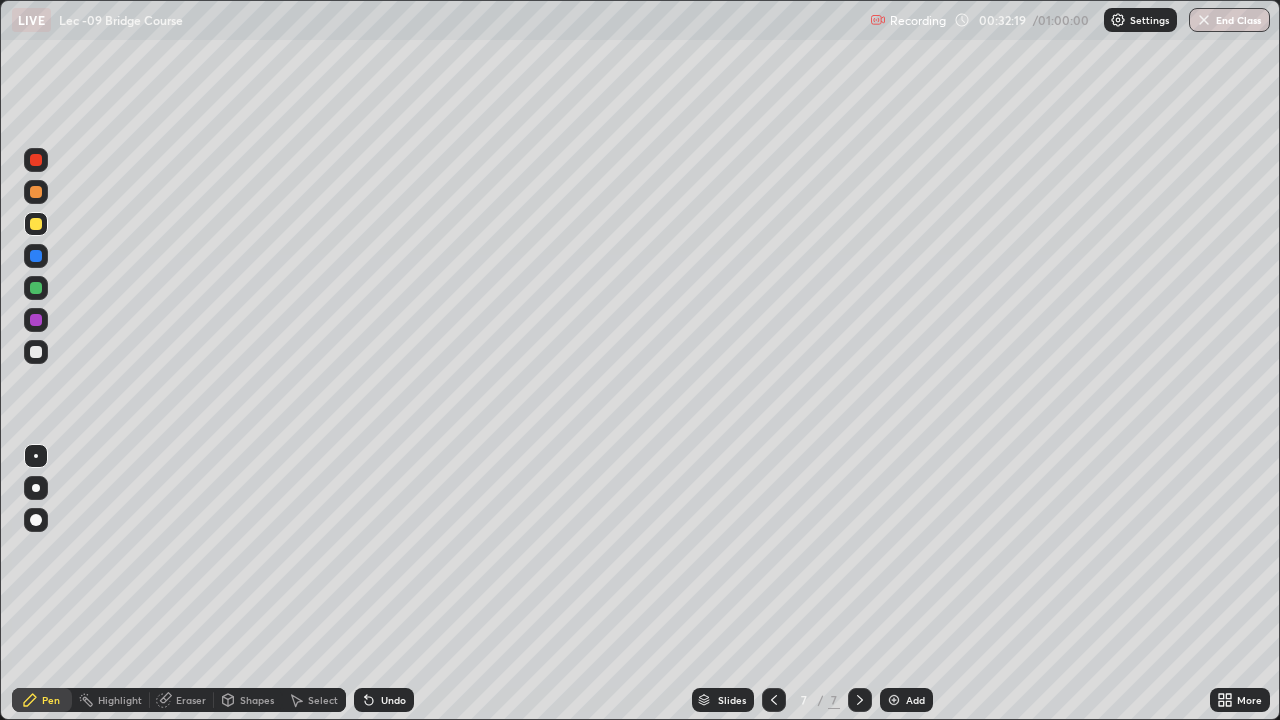 click on "Undo" at bounding box center [384, 700] 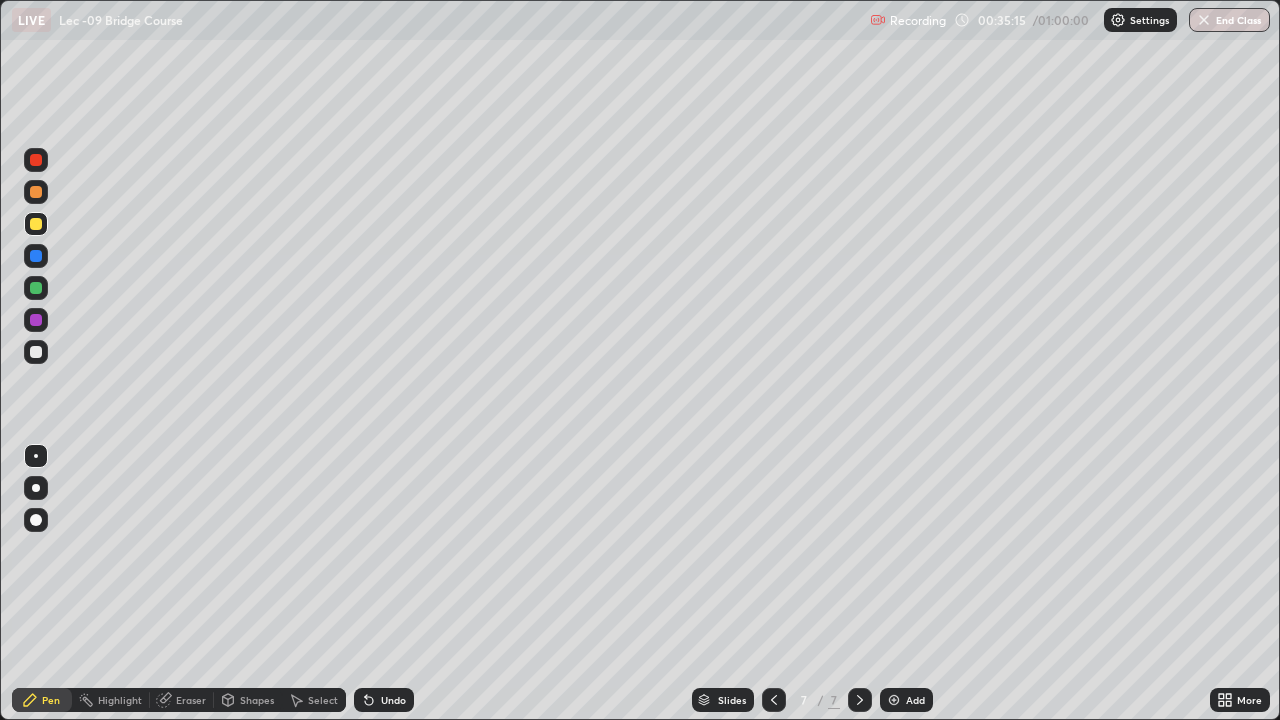 click at bounding box center (36, 352) 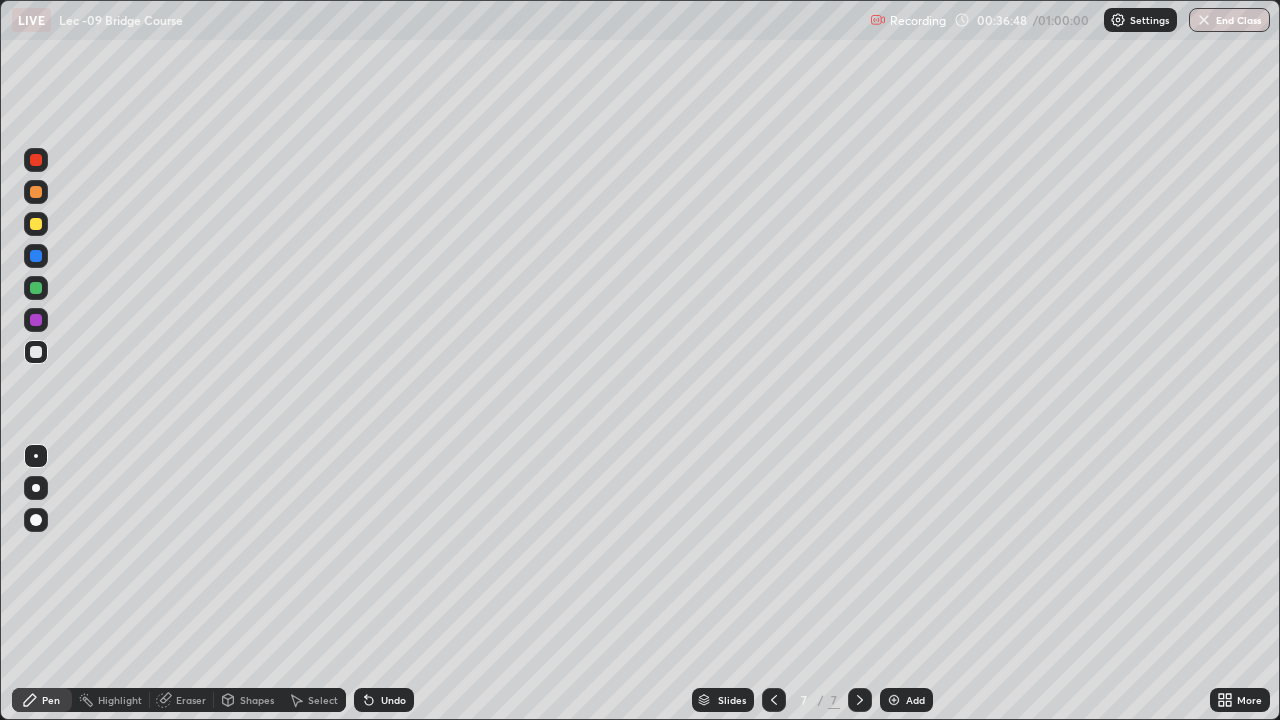 click on "Undo" at bounding box center (393, 700) 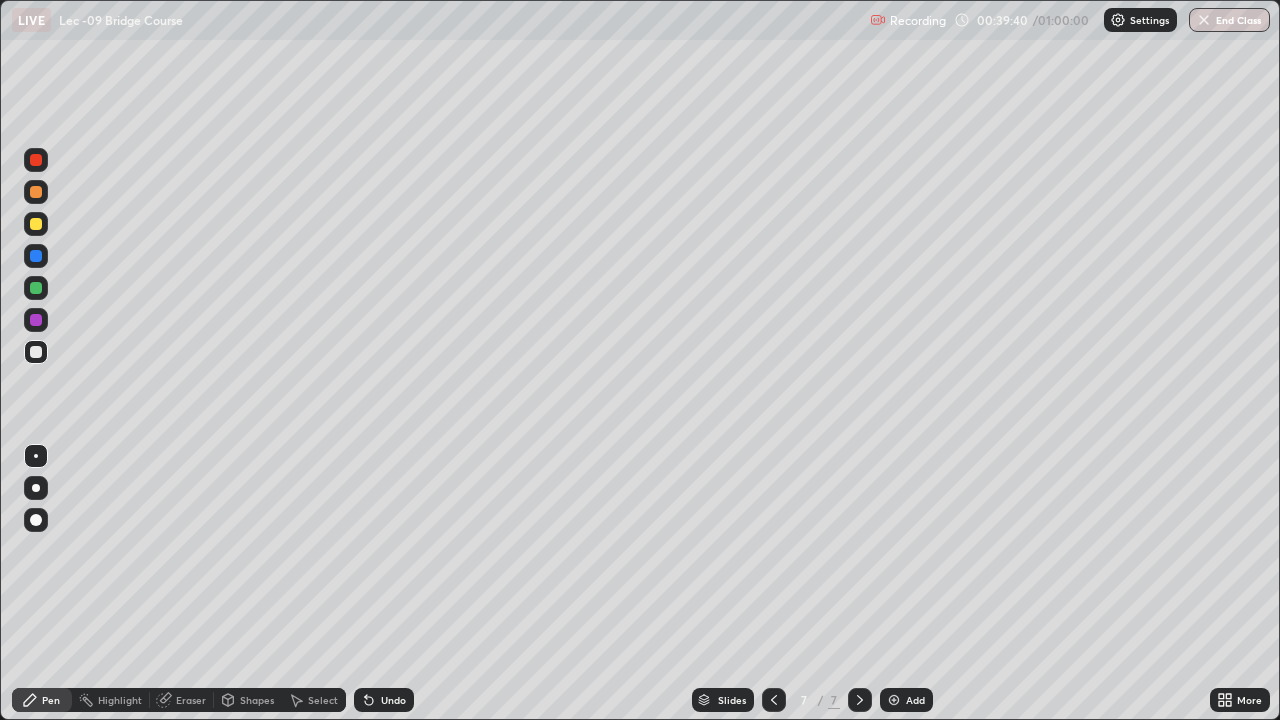 click on "Slides 7 / 7 Add" at bounding box center (812, 700) 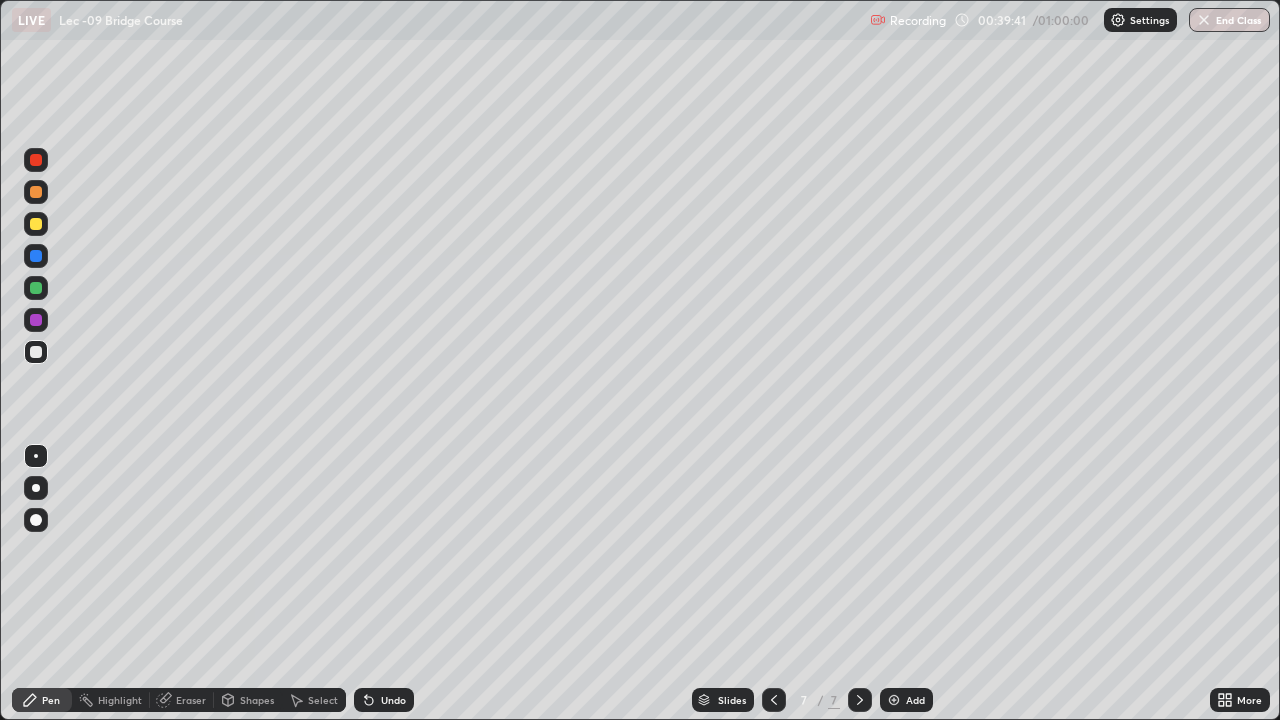 click on "Add" at bounding box center (915, 700) 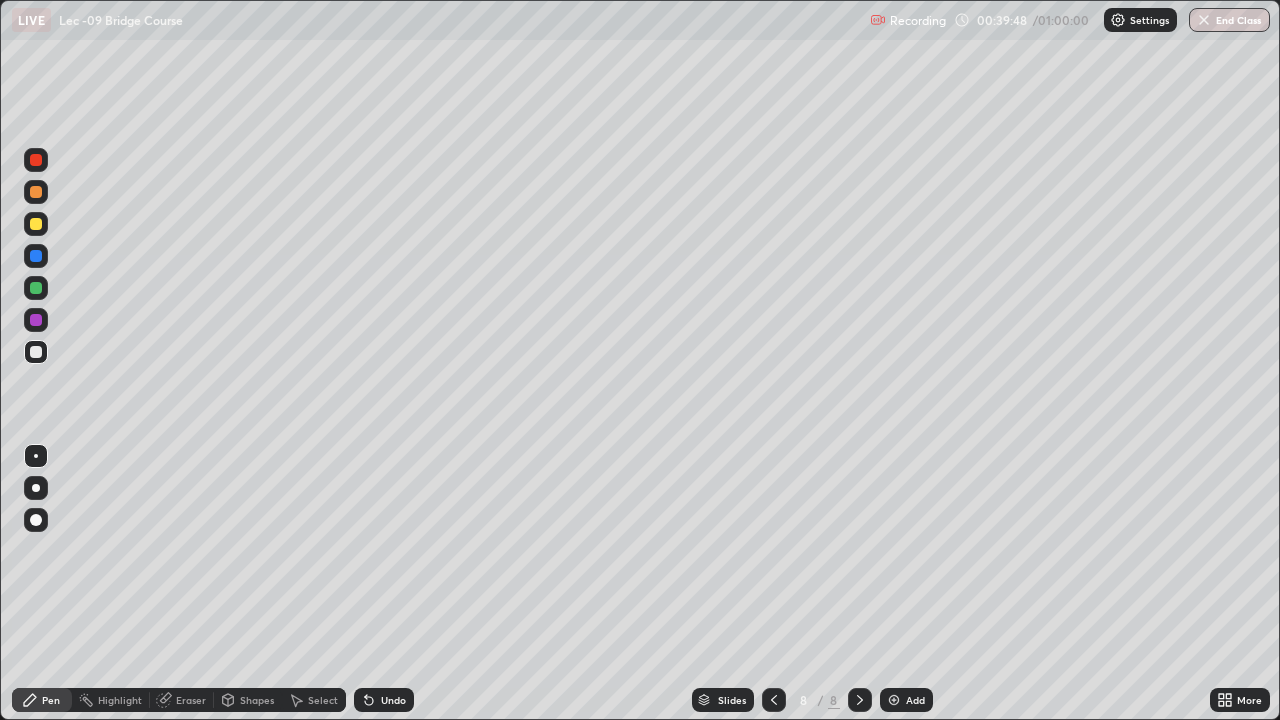 click at bounding box center (36, 224) 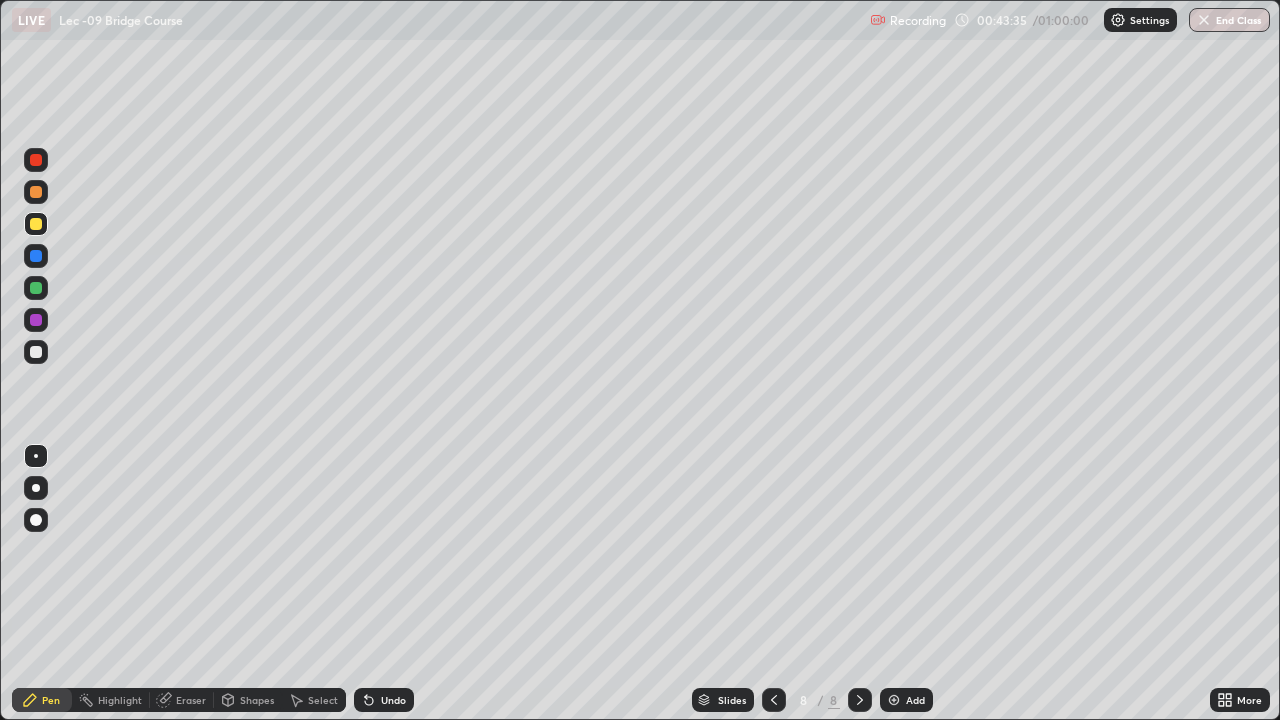 click on "Eraser" at bounding box center (191, 700) 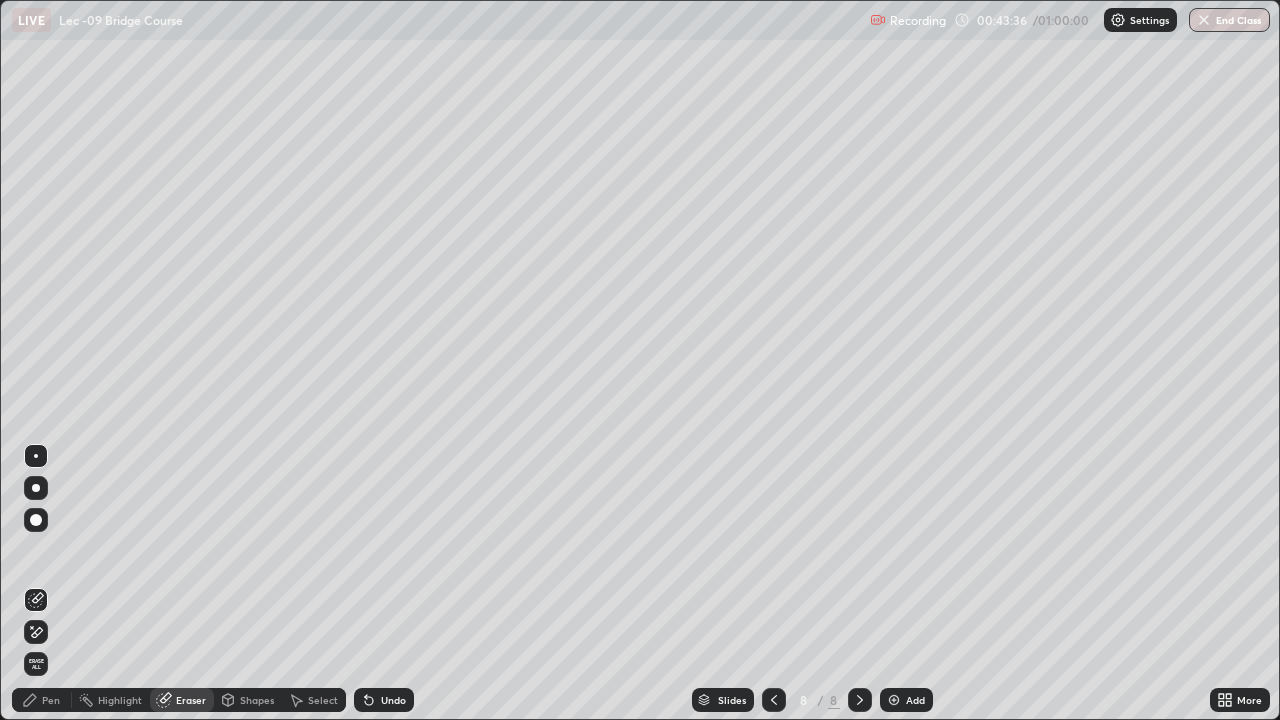 click on "Pen" at bounding box center (42, 700) 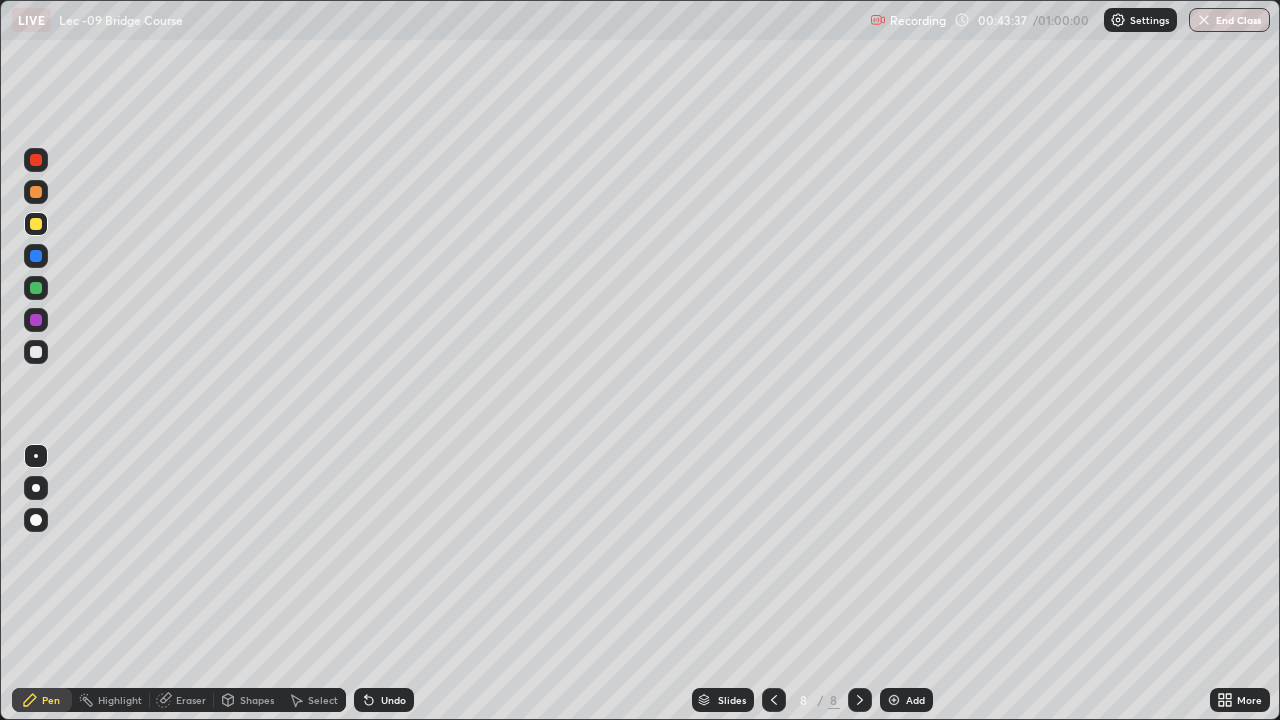 click at bounding box center (36, 352) 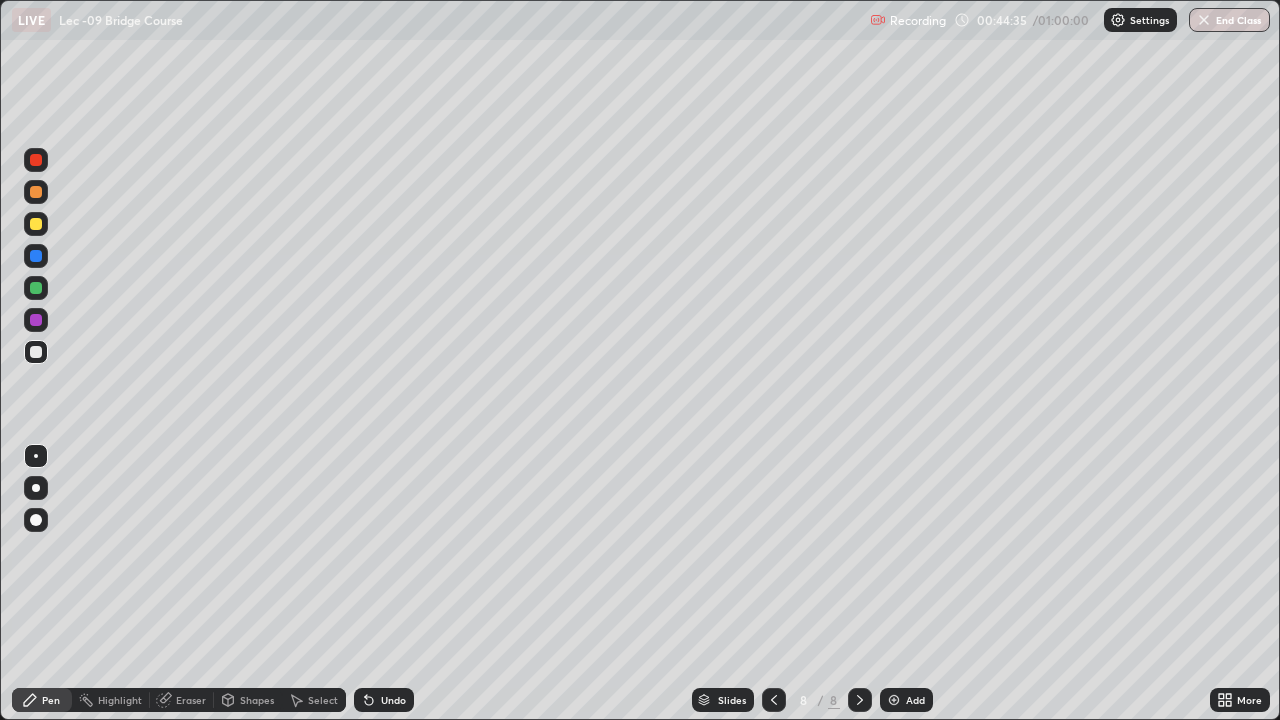 click on "Eraser" at bounding box center [182, 700] 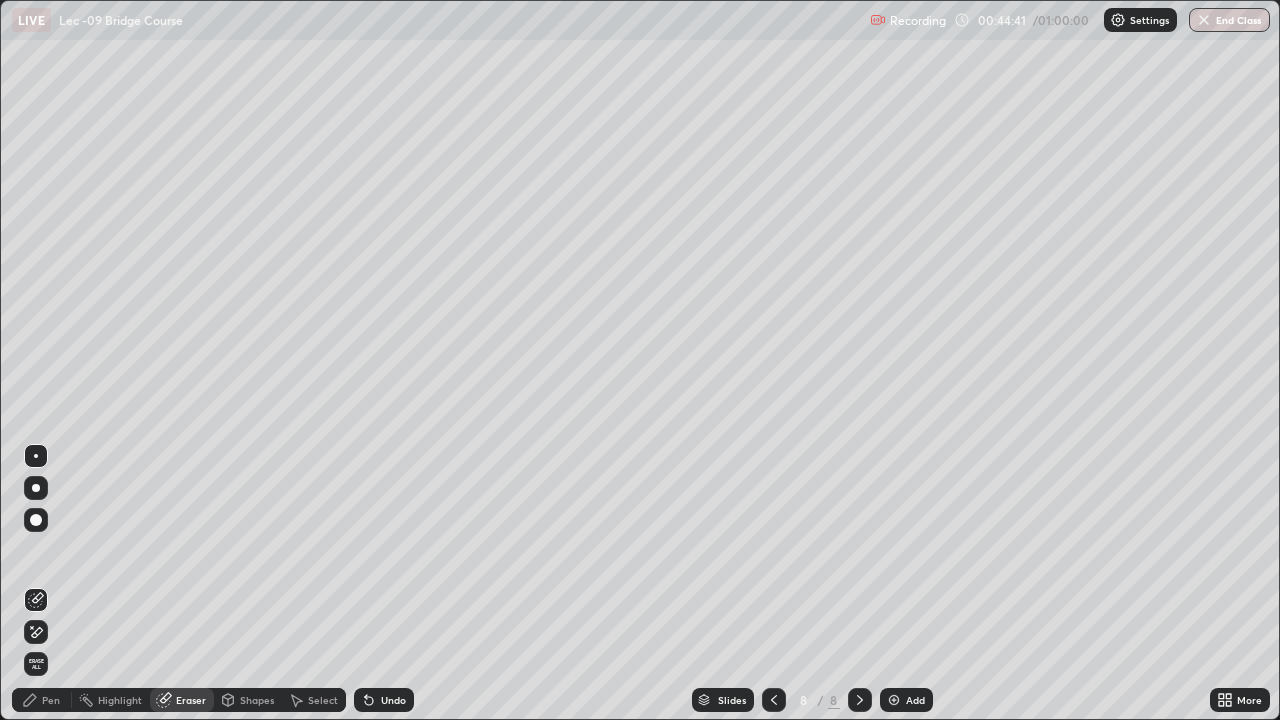click on "Pen" at bounding box center [42, 700] 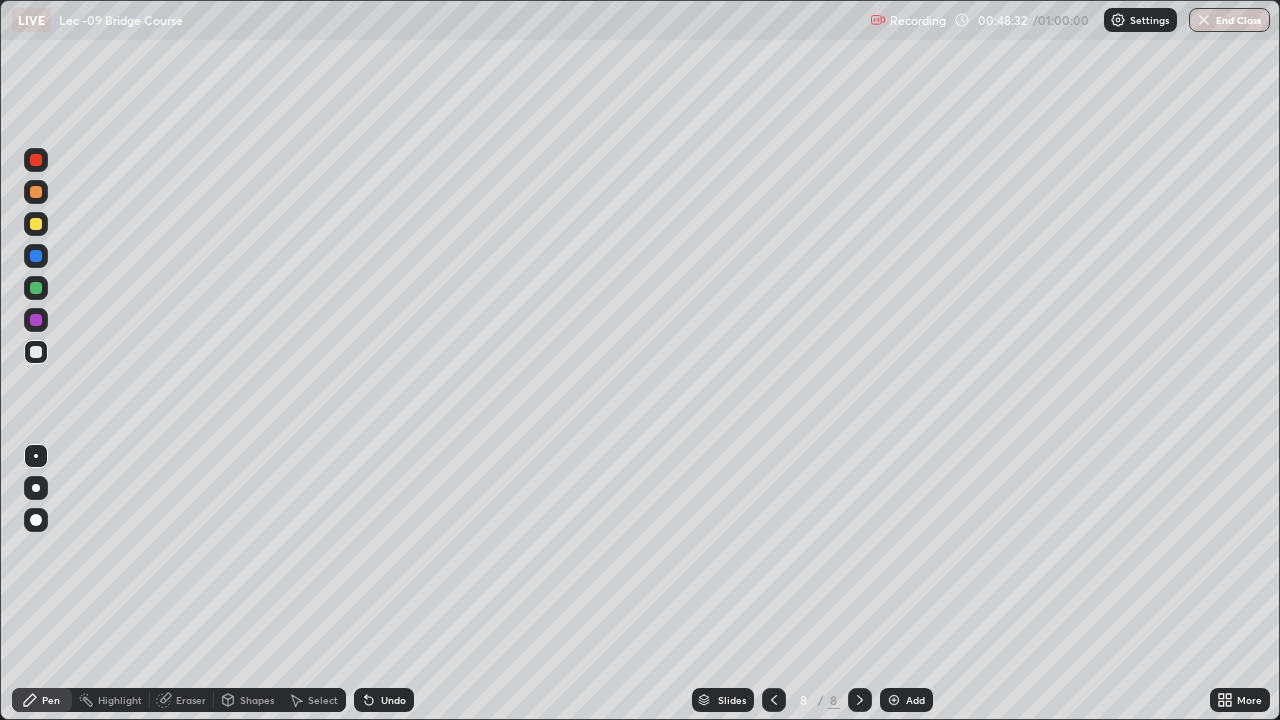 click on "Add" at bounding box center (906, 700) 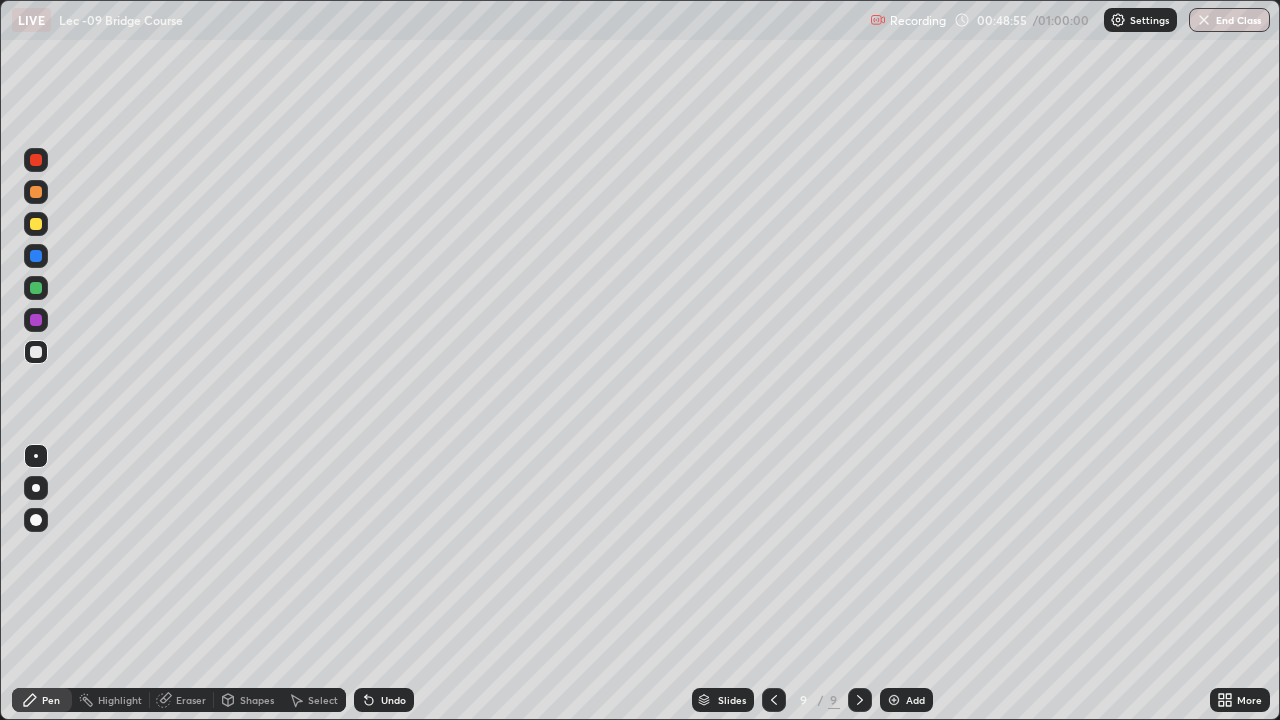 click 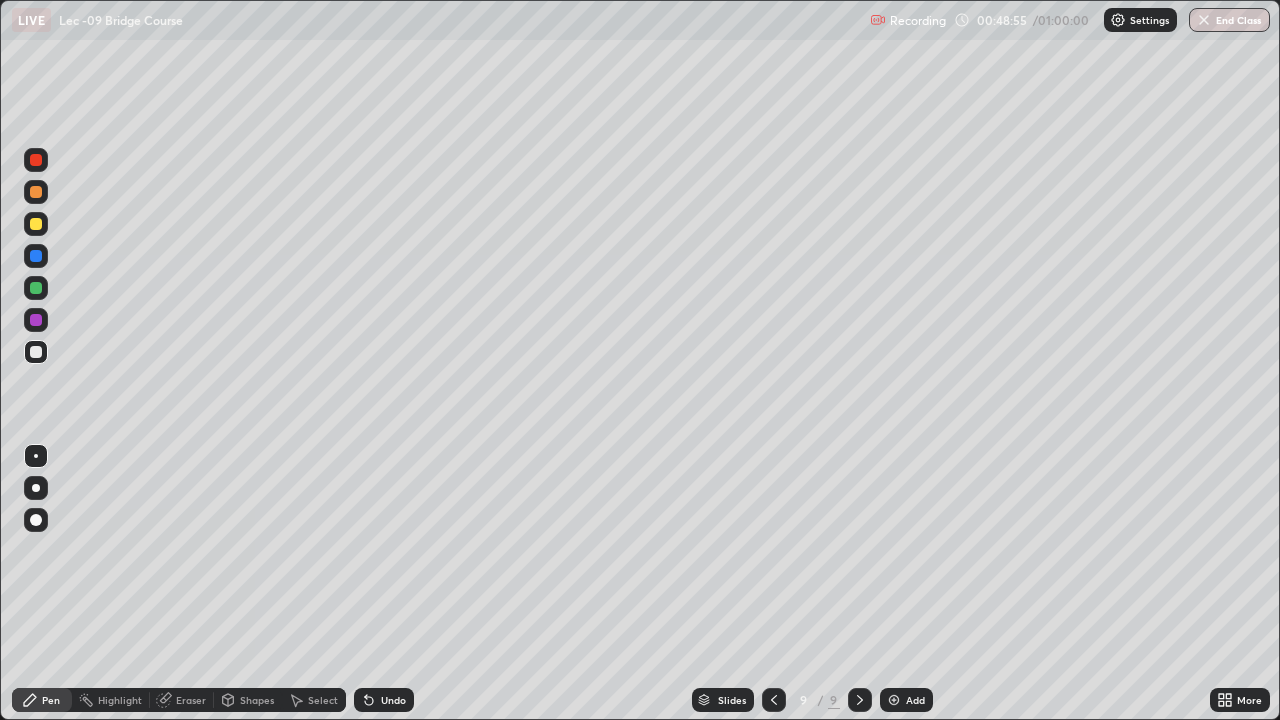 click 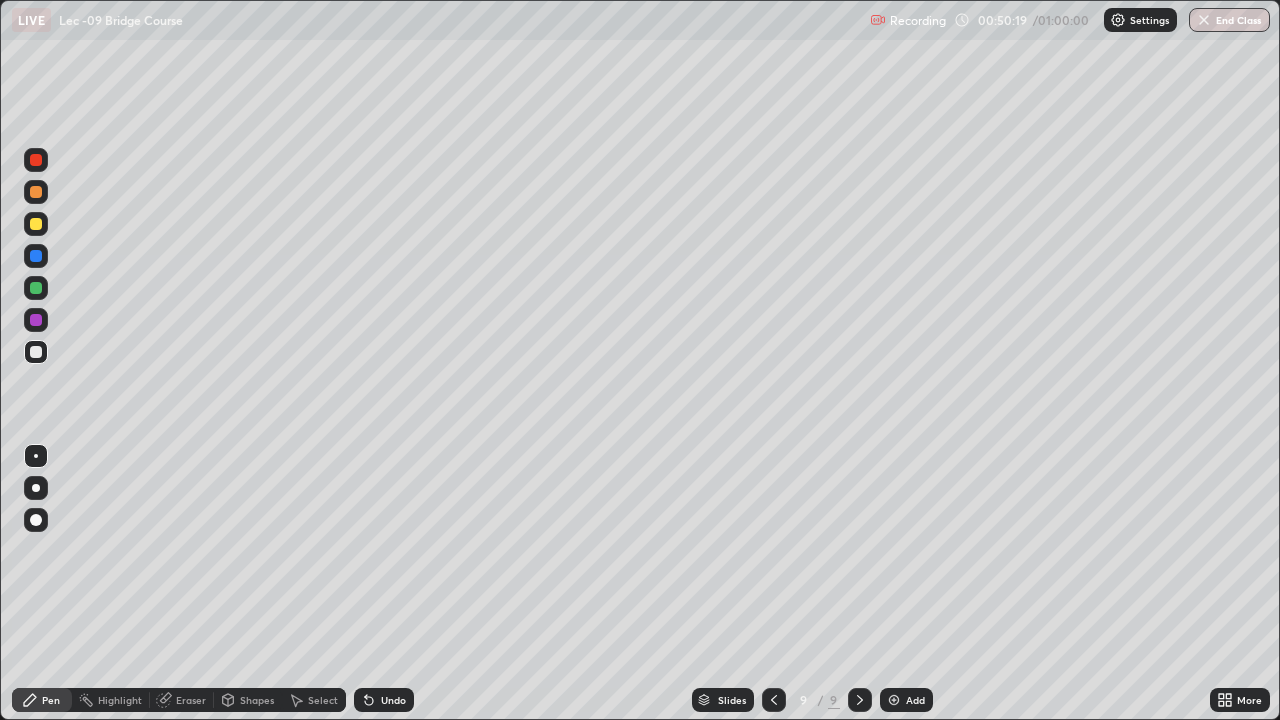click on "Add" at bounding box center (915, 700) 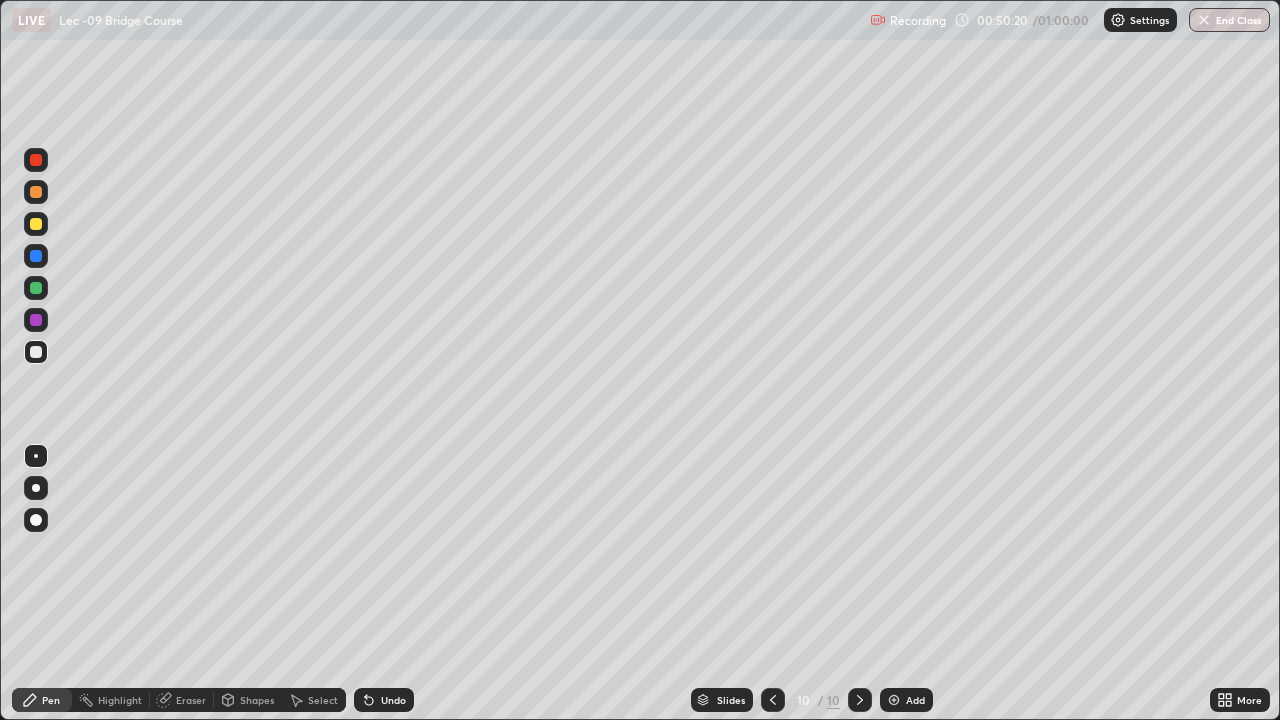 click on "Shapes" at bounding box center (257, 700) 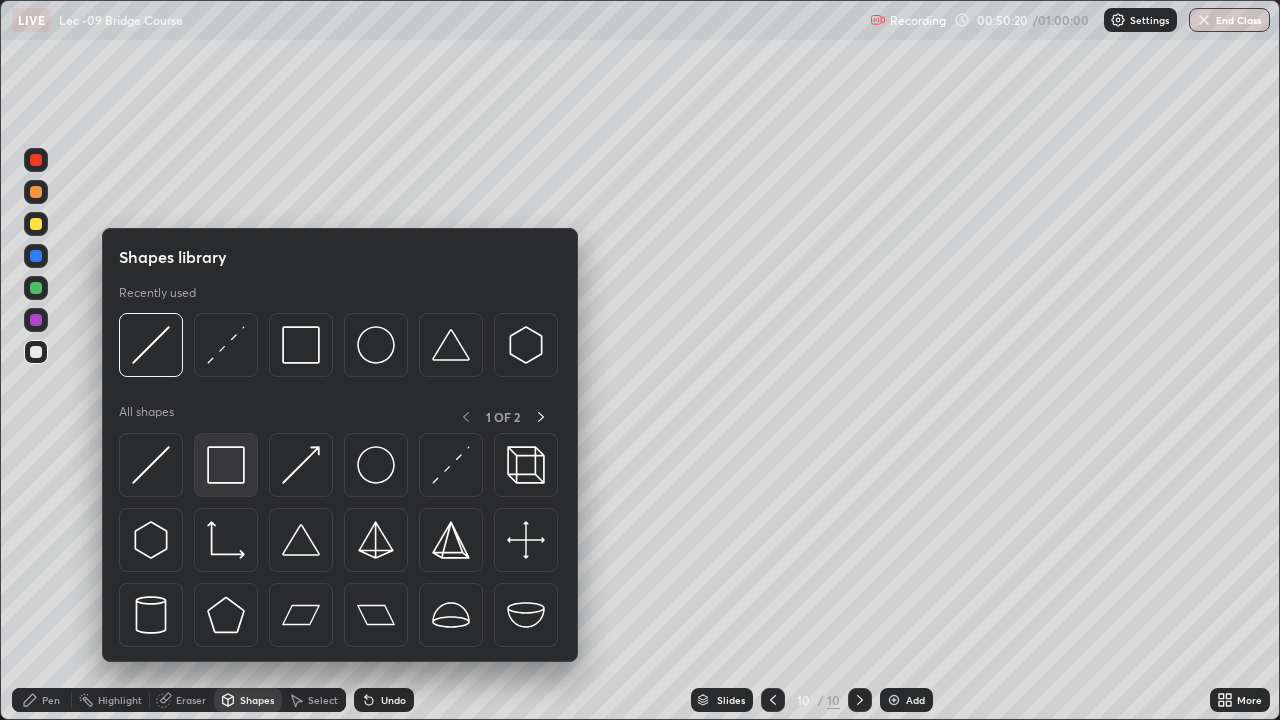 click at bounding box center (226, 465) 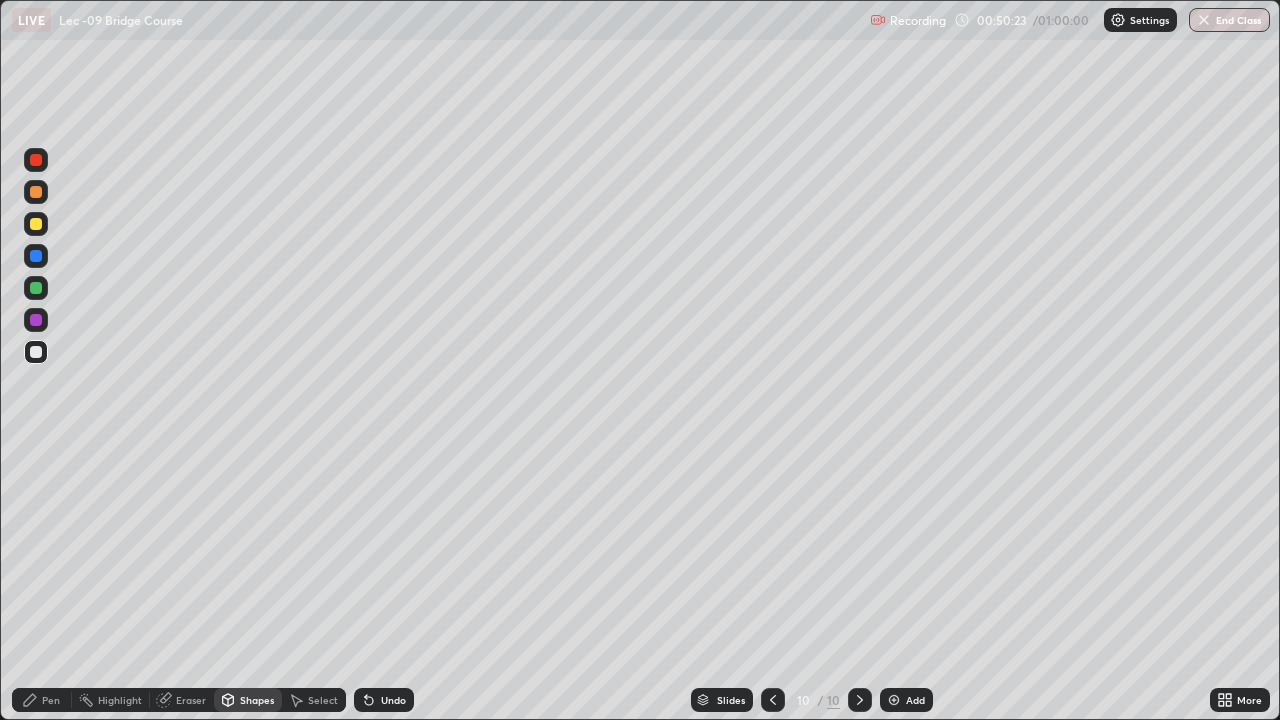 click on "Shapes" at bounding box center (257, 700) 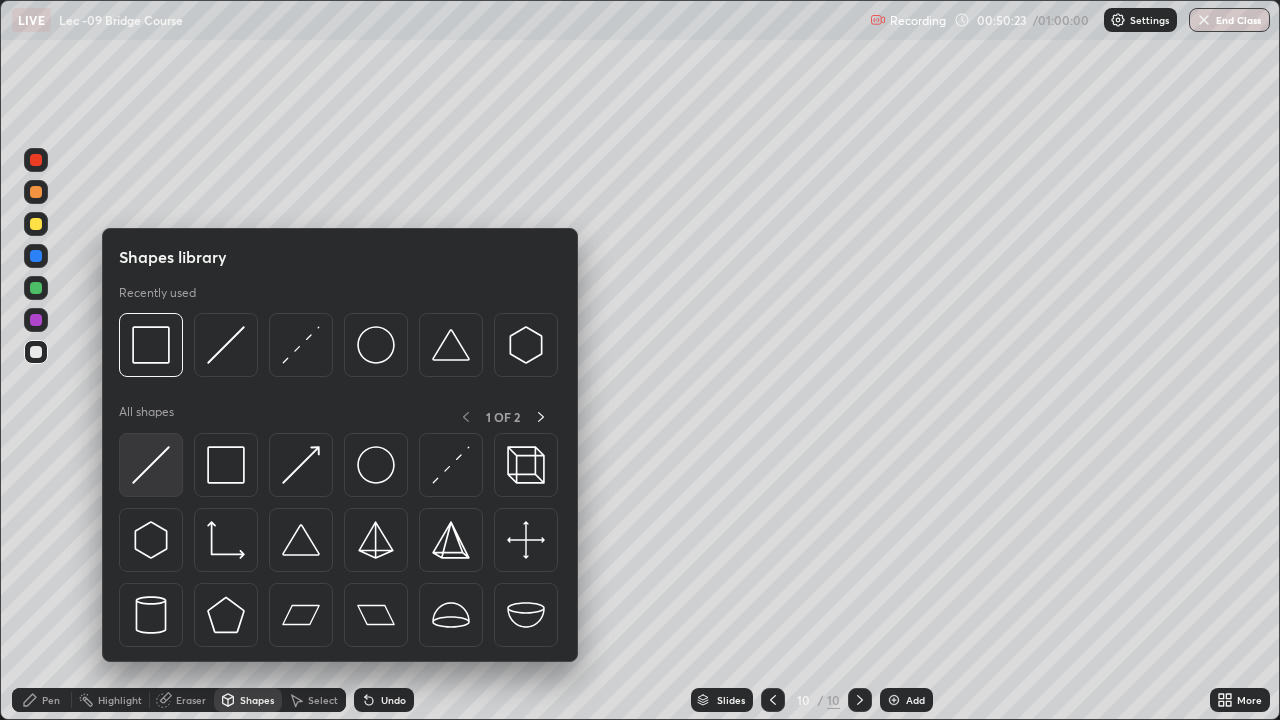 click at bounding box center (151, 465) 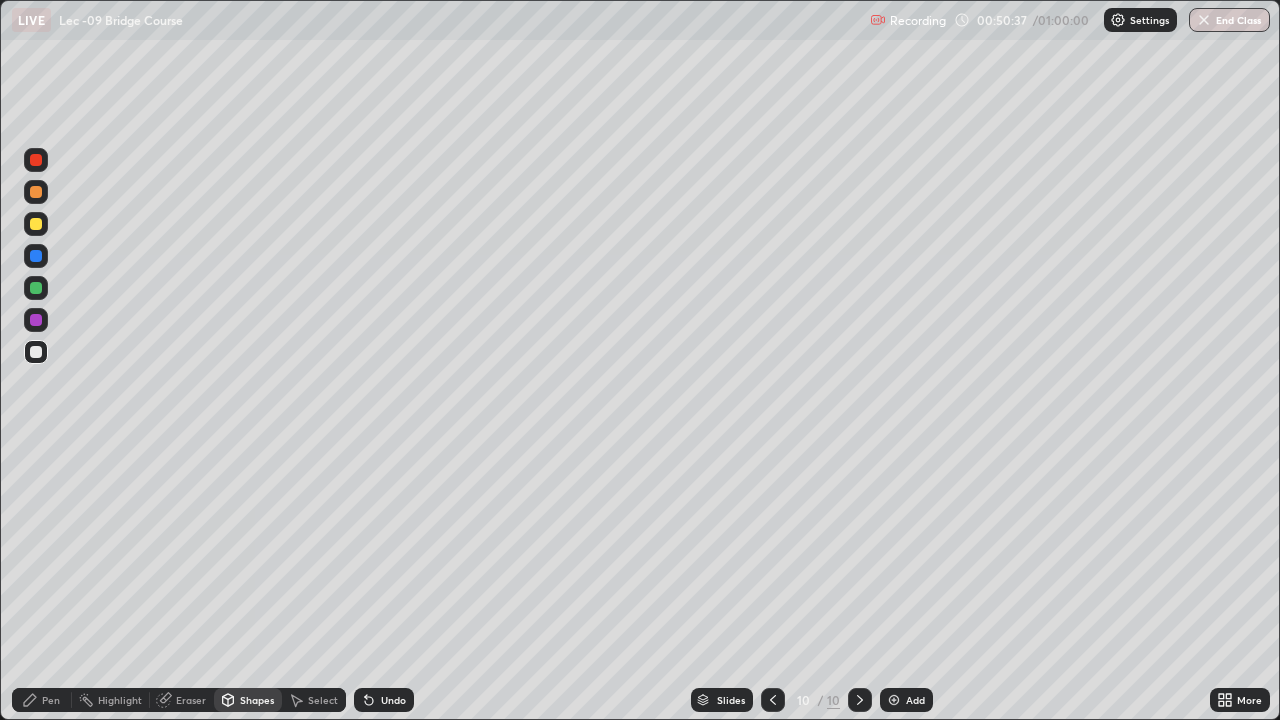 click at bounding box center (36, 224) 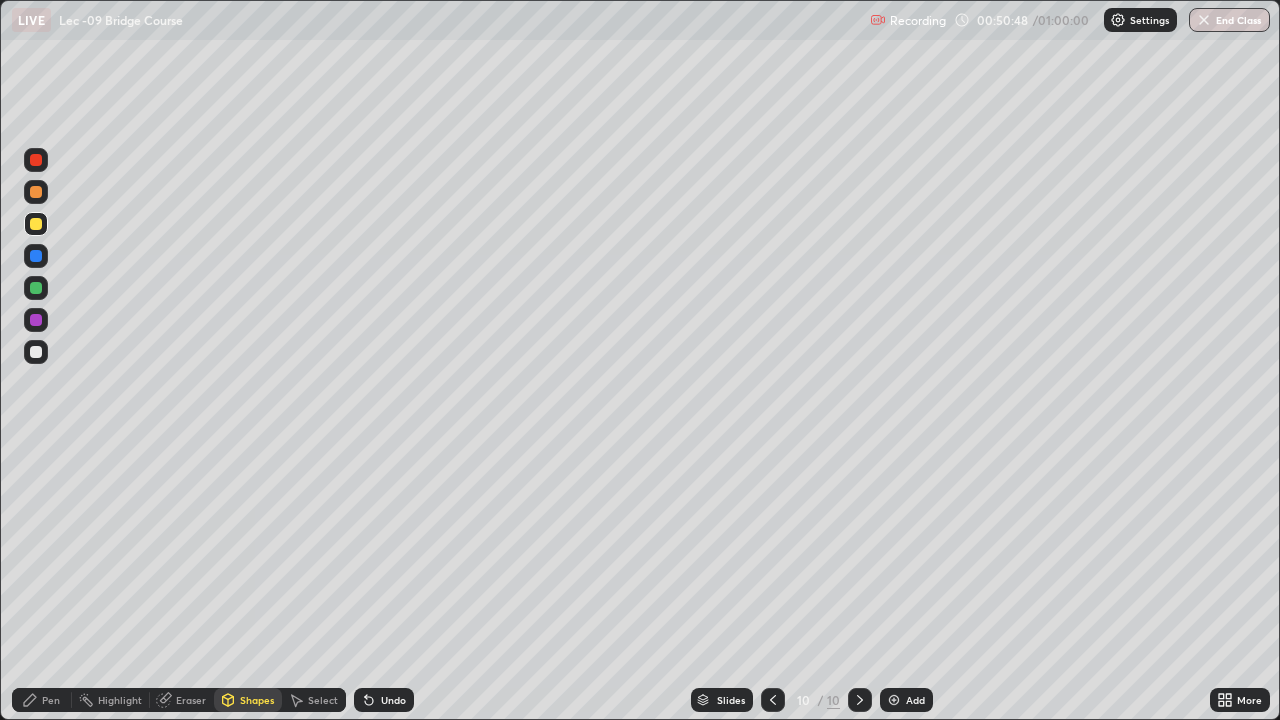 click on "Undo" at bounding box center [384, 700] 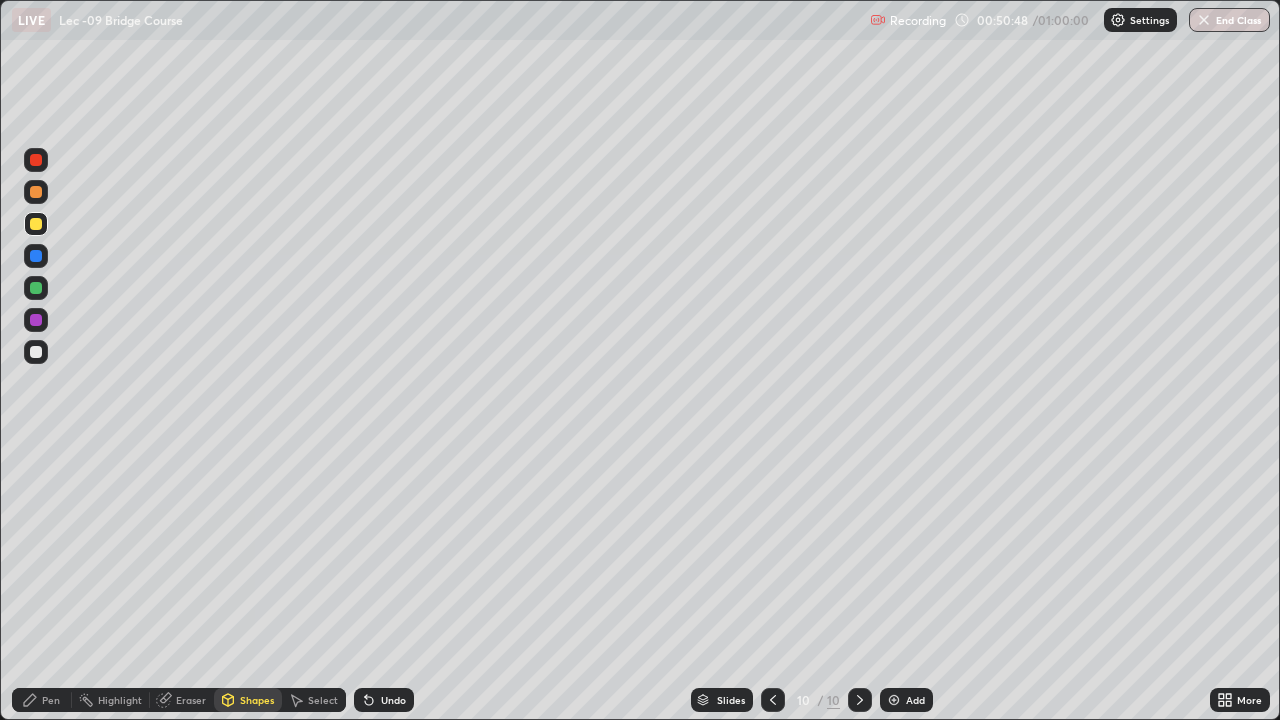 click on "Undo" at bounding box center (384, 700) 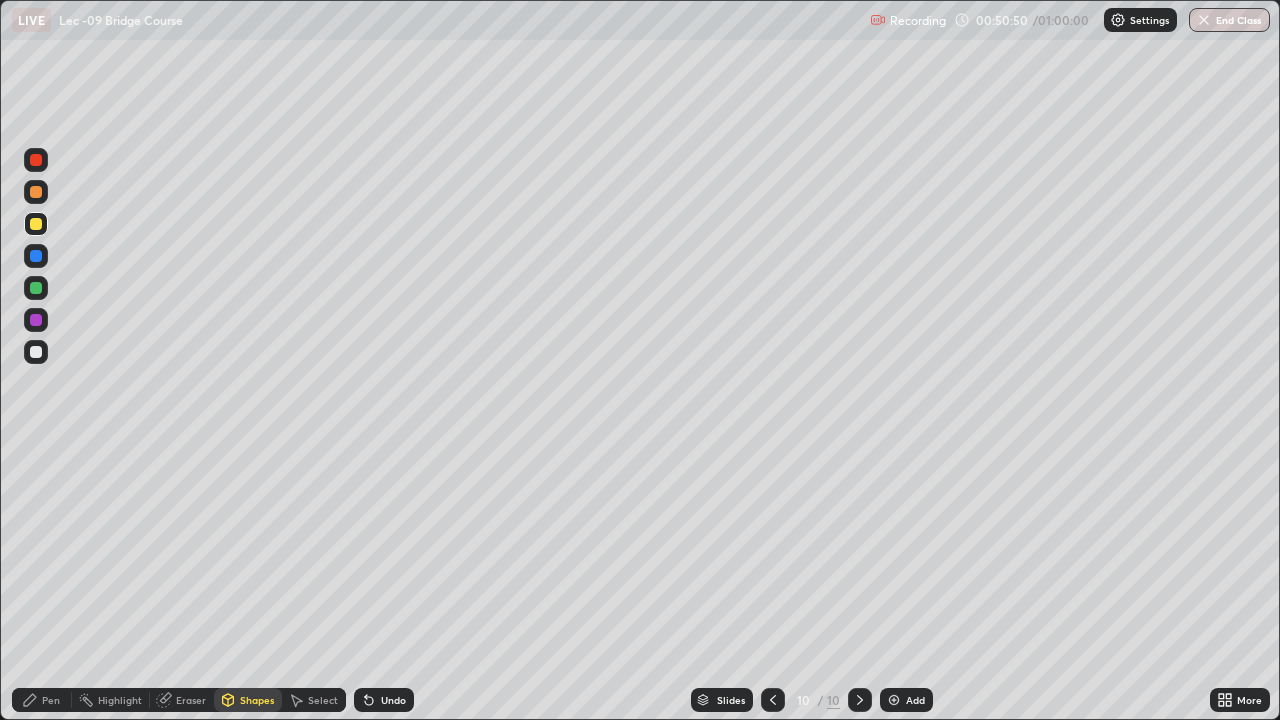 click on "Pen" at bounding box center [42, 700] 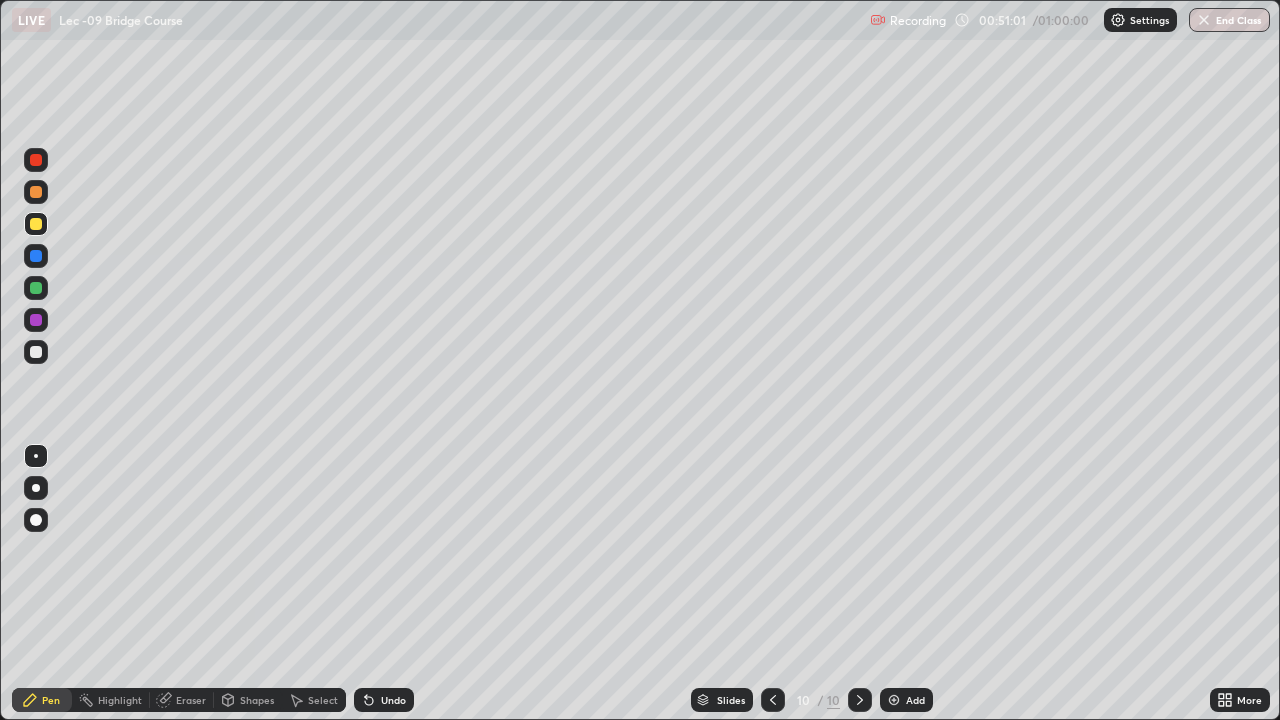 click on "Undo" at bounding box center [384, 700] 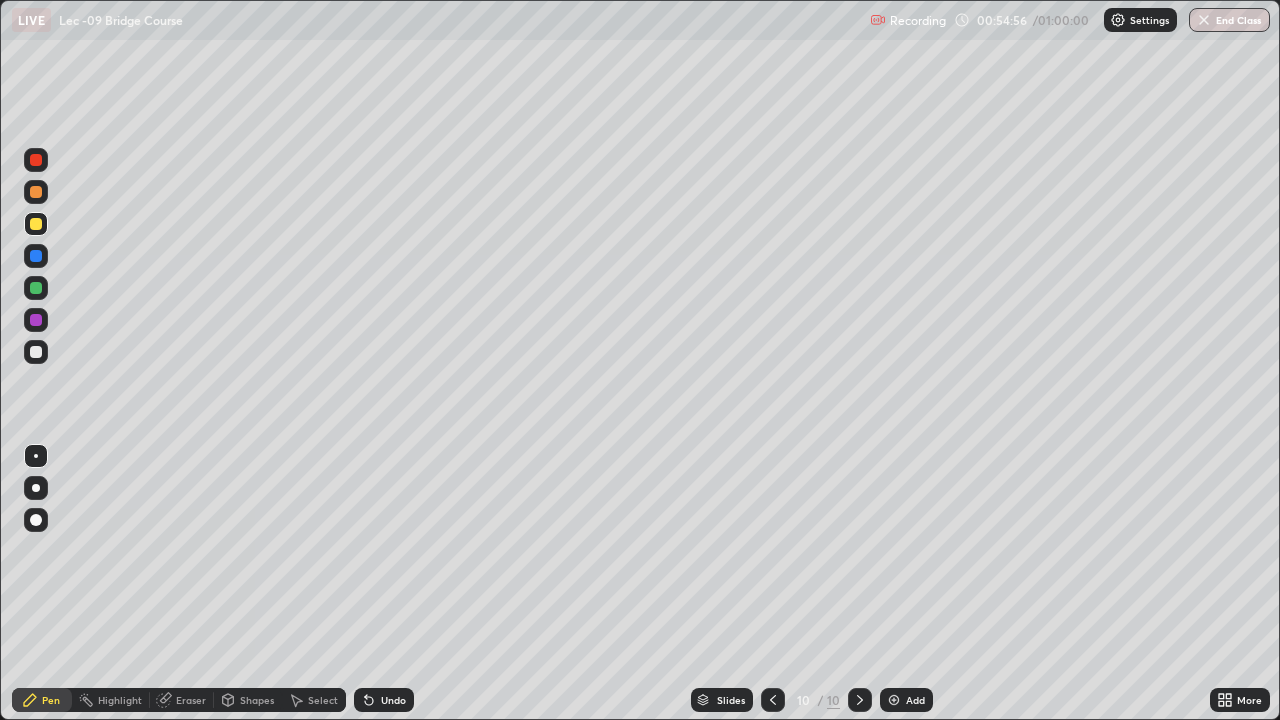 click on "Slides 10 / 10 Add" at bounding box center (812, 700) 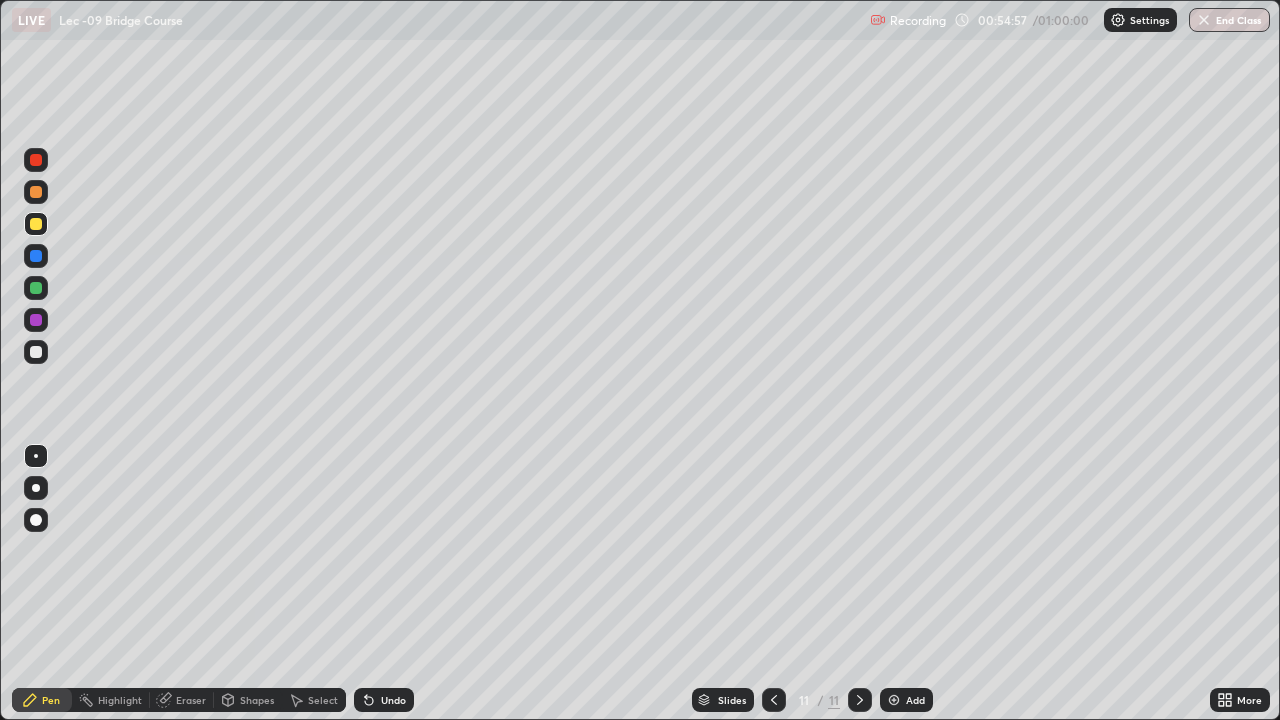 click on "Shapes" at bounding box center (257, 700) 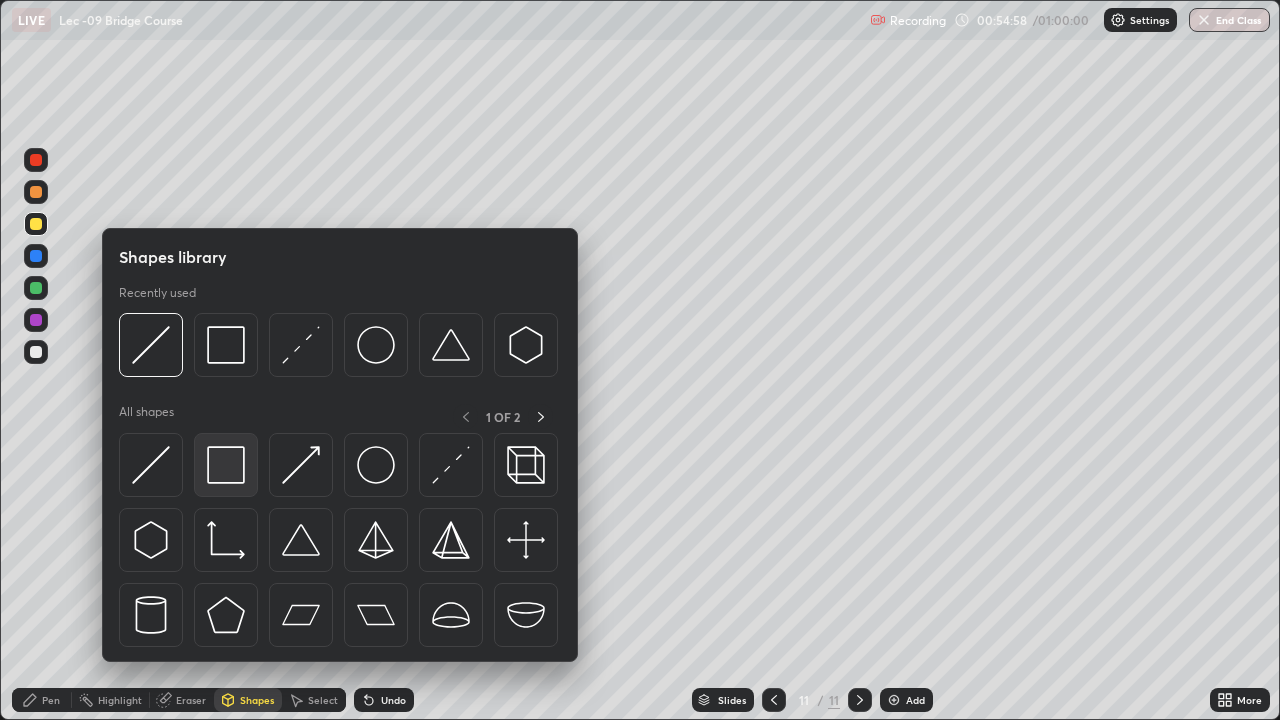 click at bounding box center (226, 465) 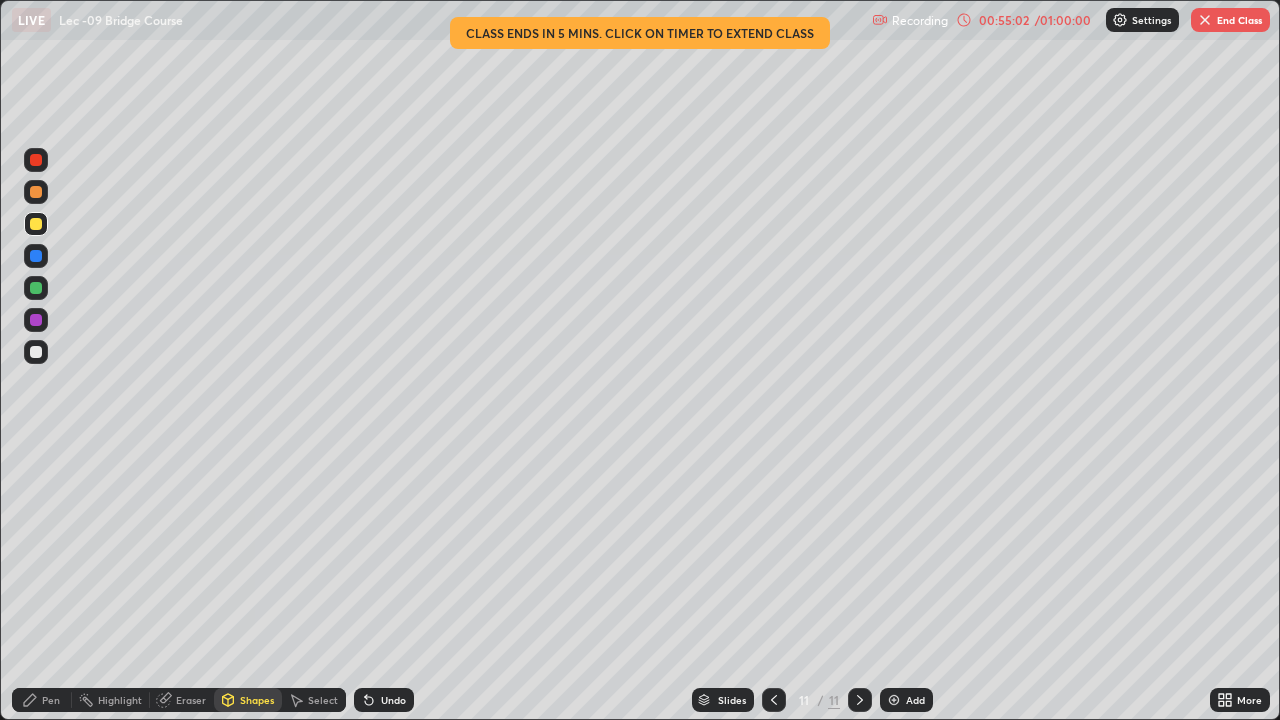 click on "Pen" at bounding box center [51, 700] 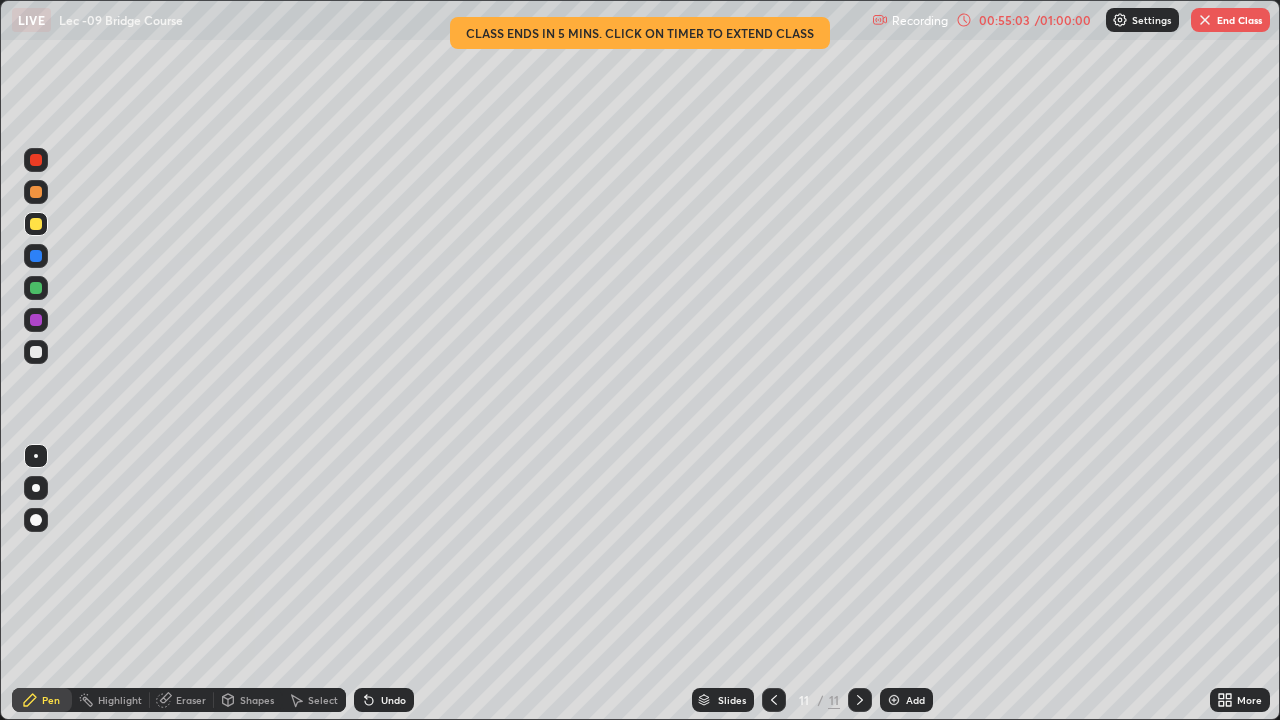 click at bounding box center (36, 352) 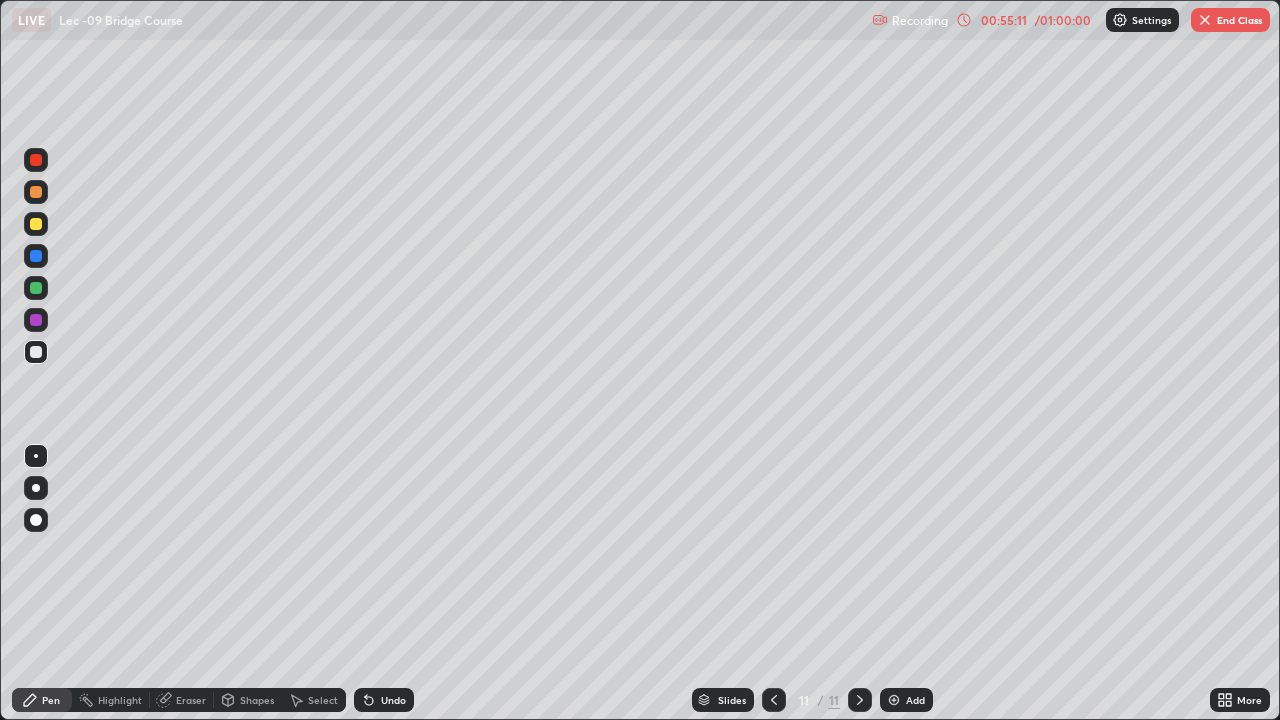 click on "Shapes" at bounding box center (257, 700) 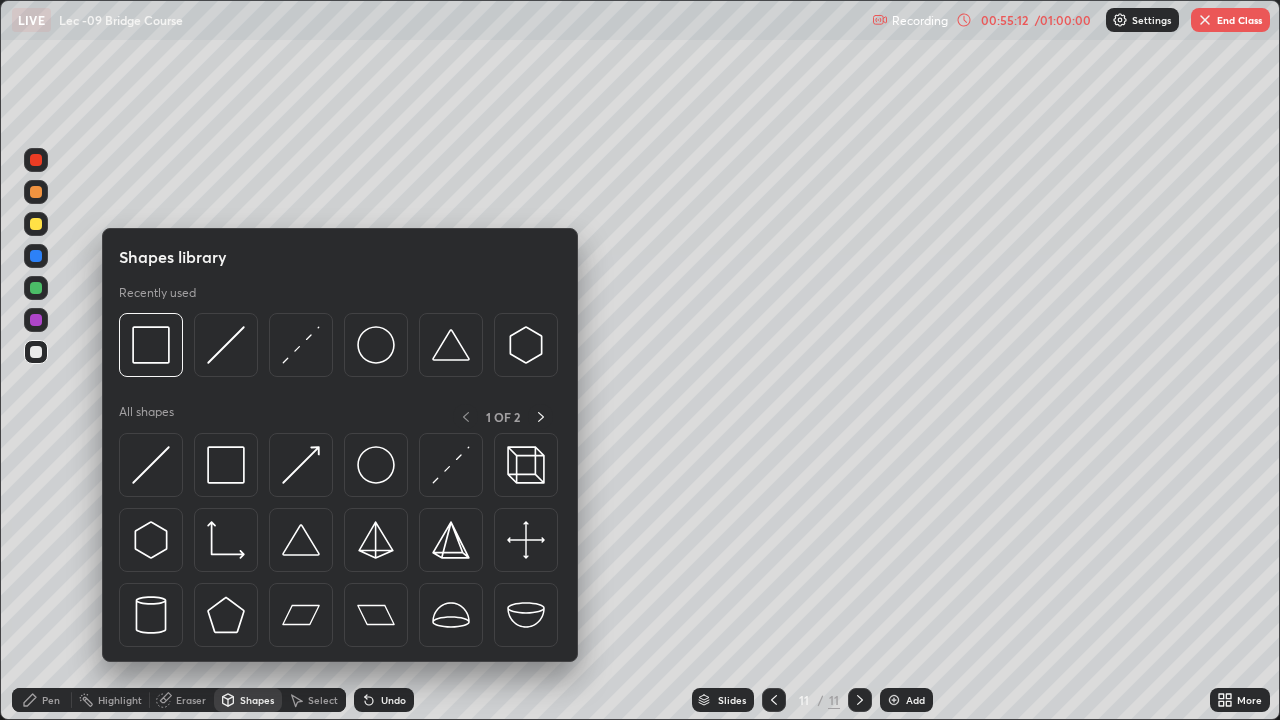 click at bounding box center [151, 465] 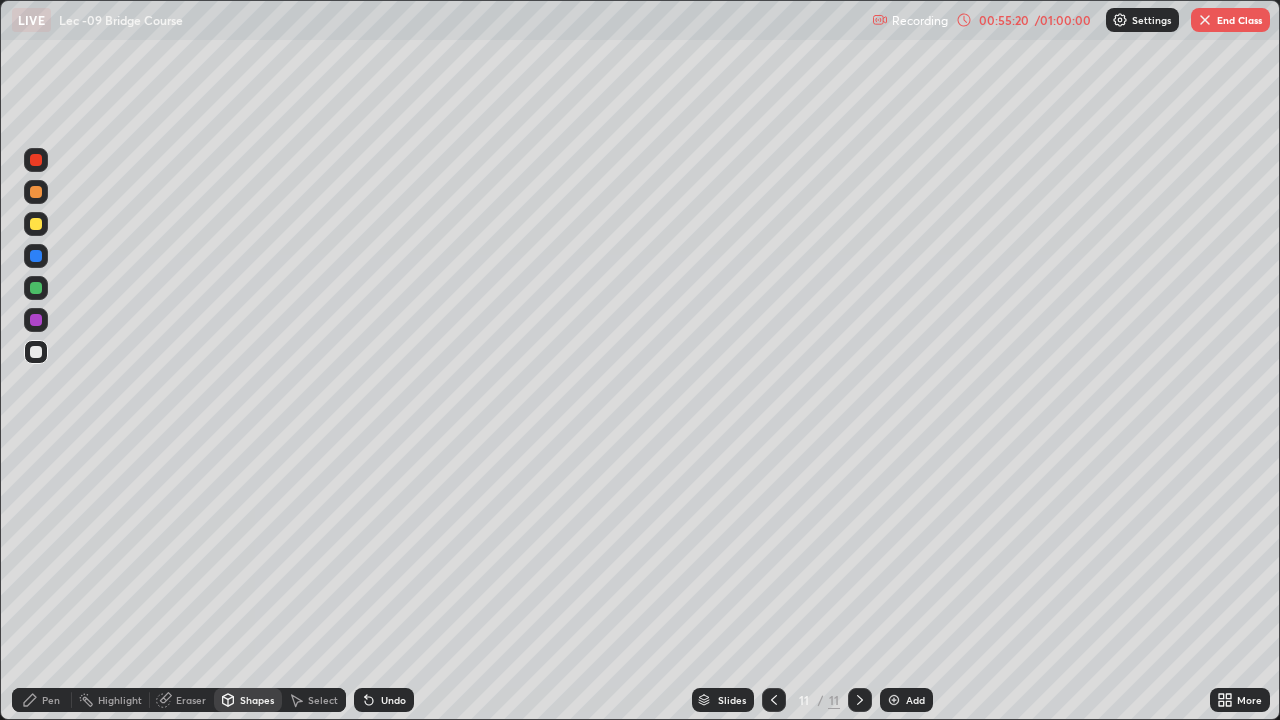 click on "Pen" at bounding box center [51, 700] 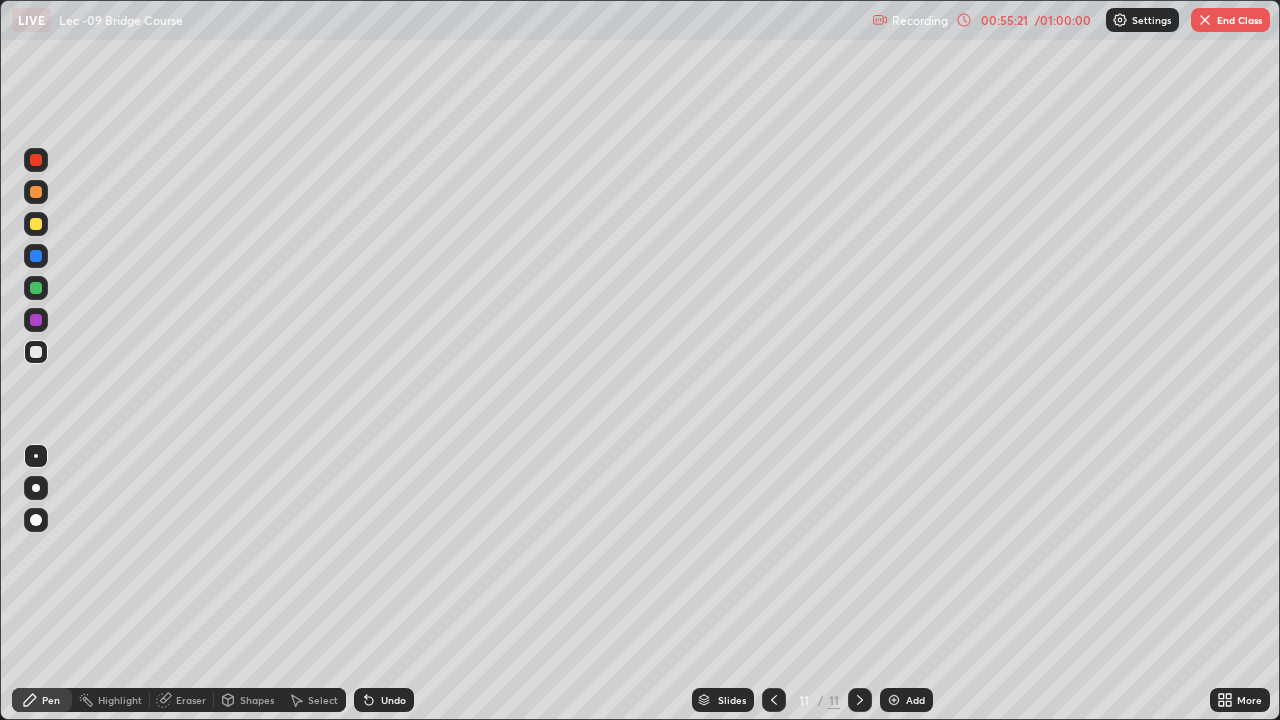 click at bounding box center (36, 288) 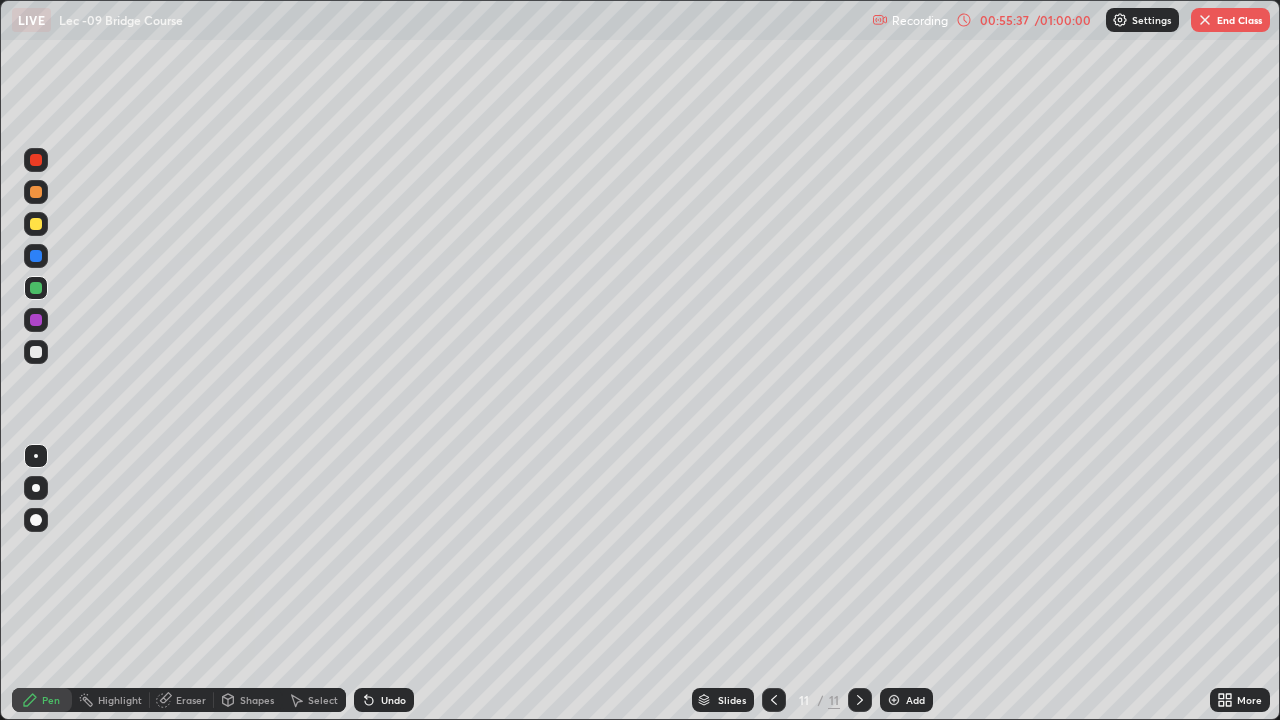 click at bounding box center [36, 192] 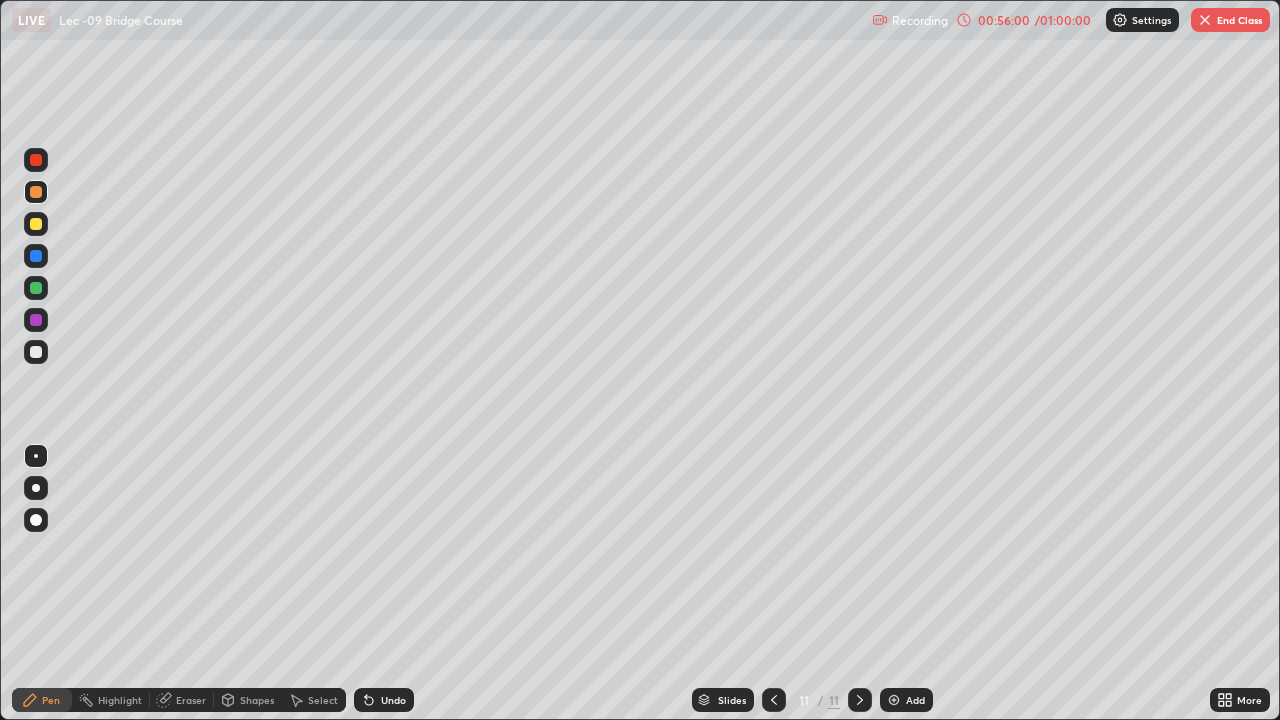 click at bounding box center (36, 224) 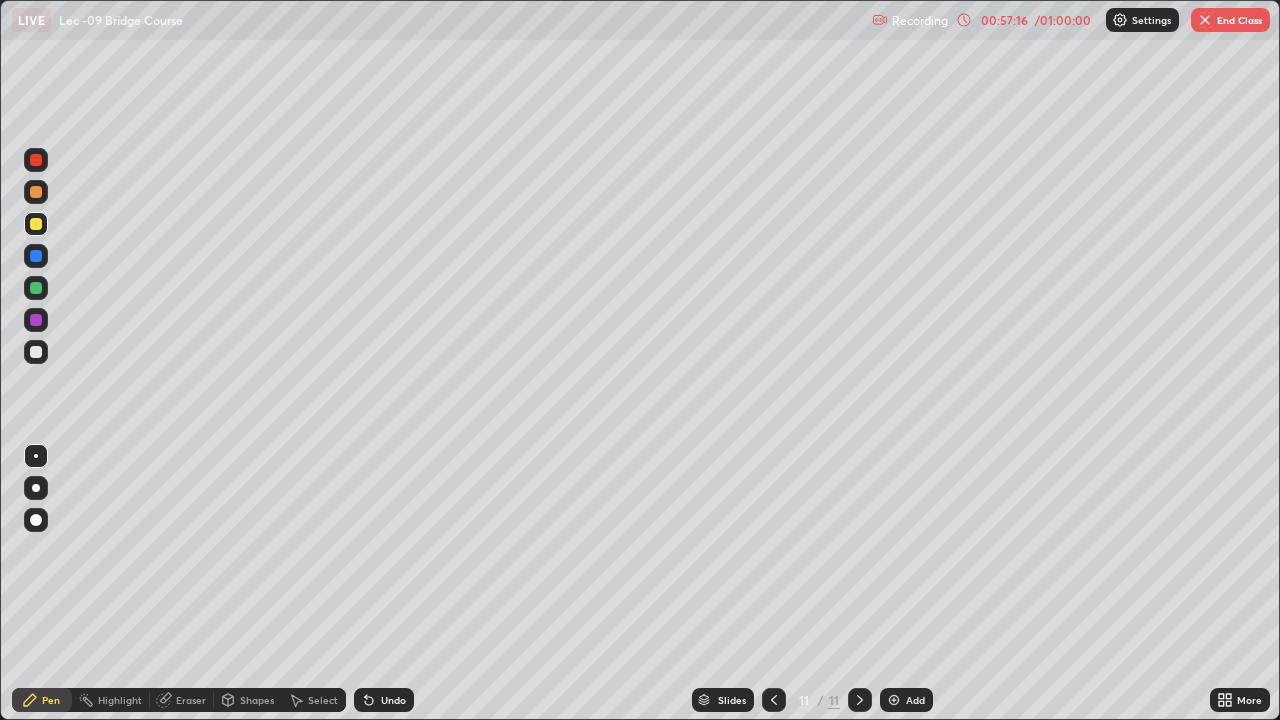 click at bounding box center [1205, 20] 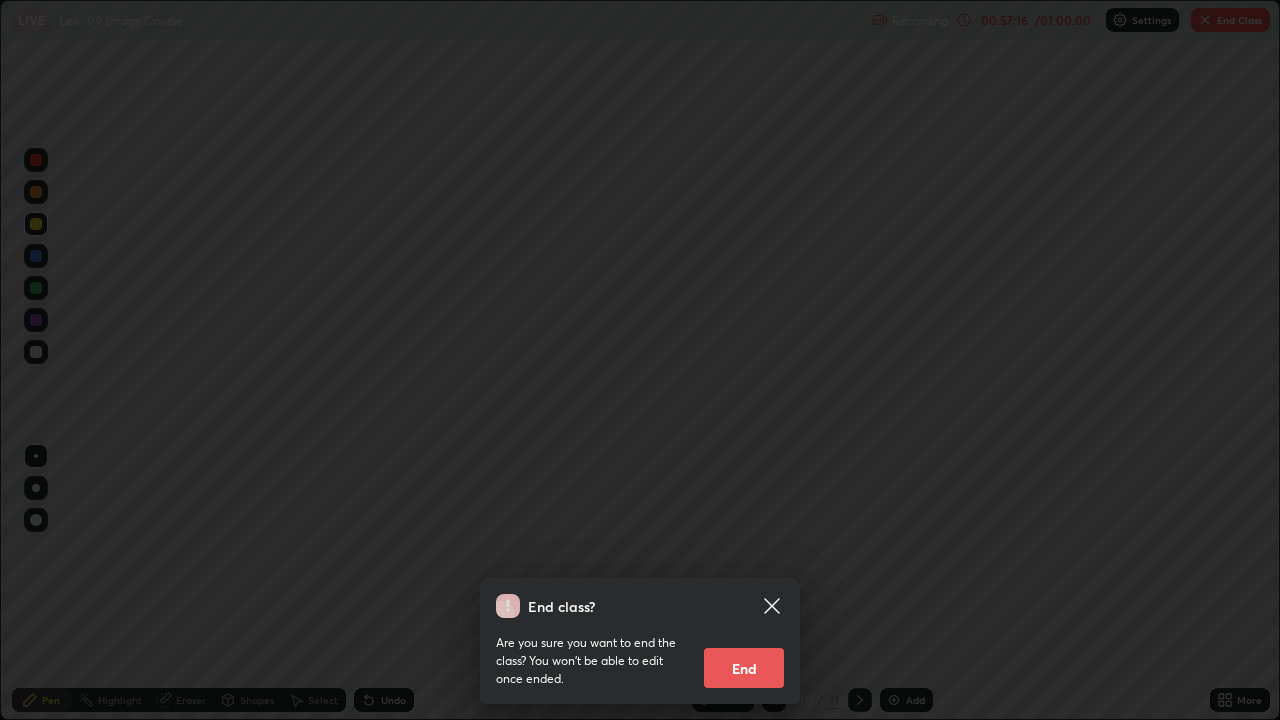 click on "End" at bounding box center (744, 668) 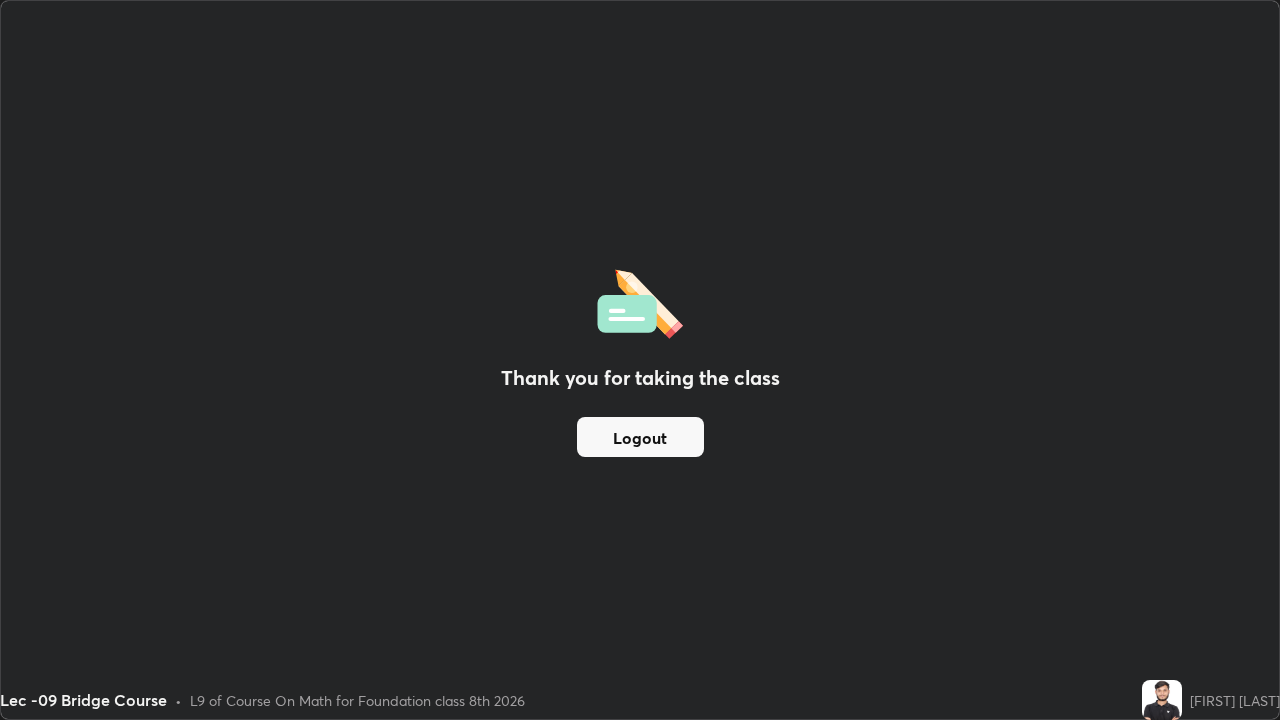 click on "Logout" at bounding box center (640, 437) 